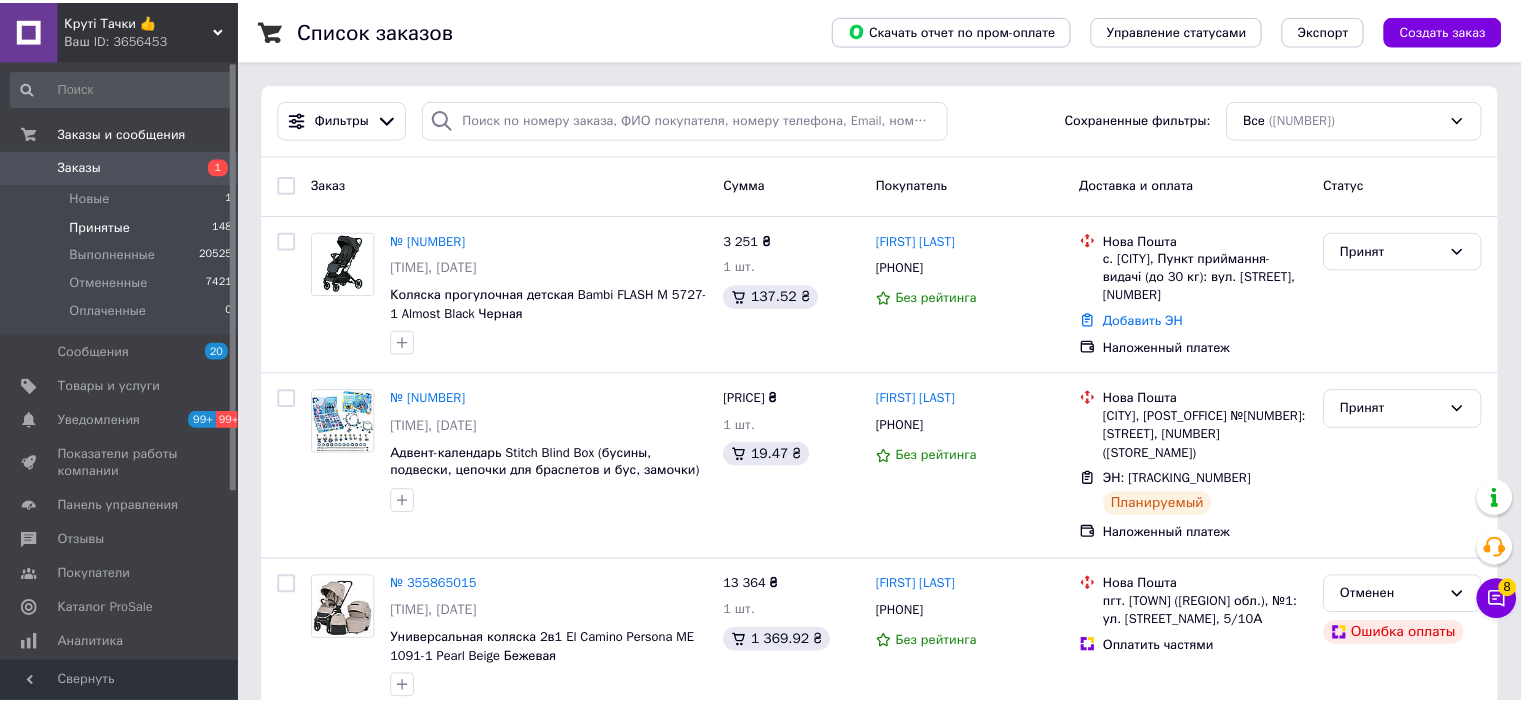 scroll, scrollTop: 0, scrollLeft: 0, axis: both 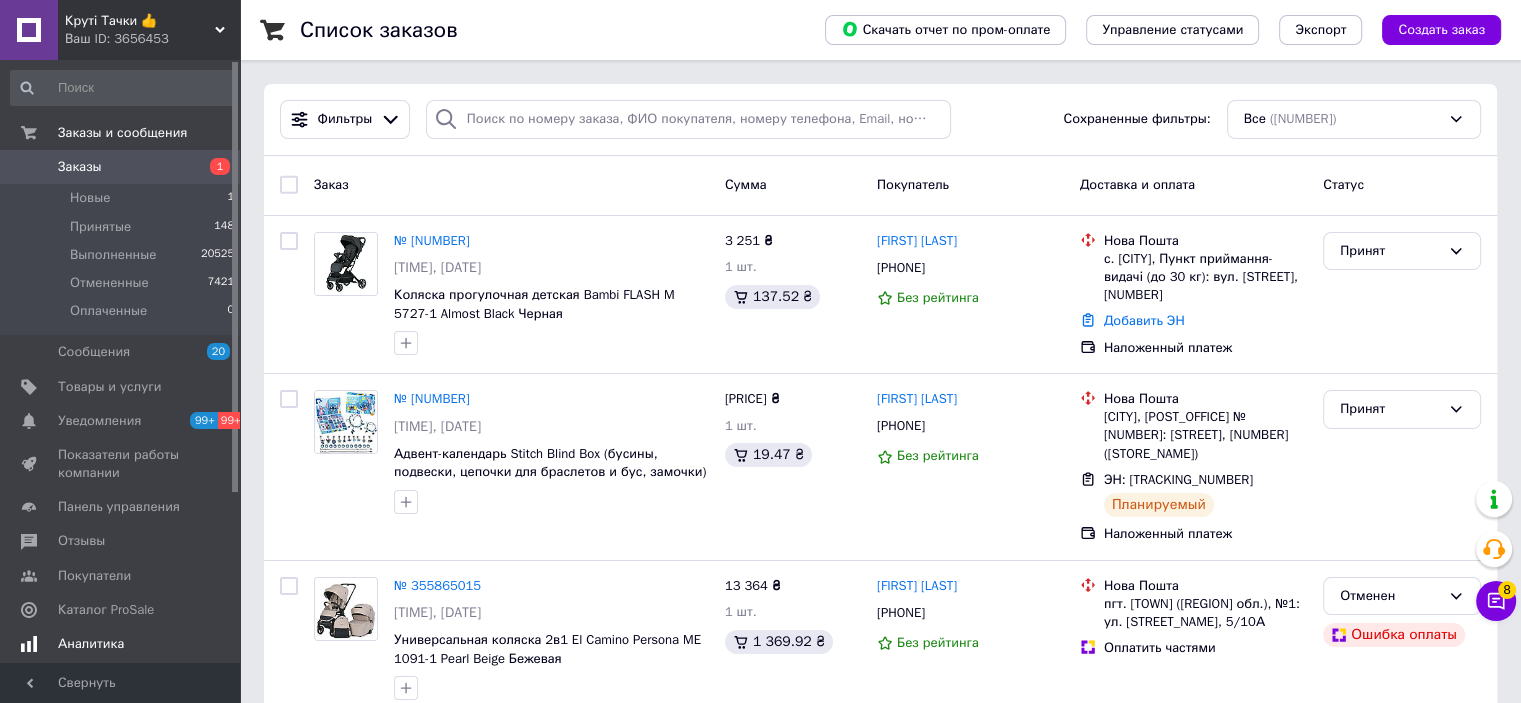 click on "Панель управления" at bounding box center [119, 507] 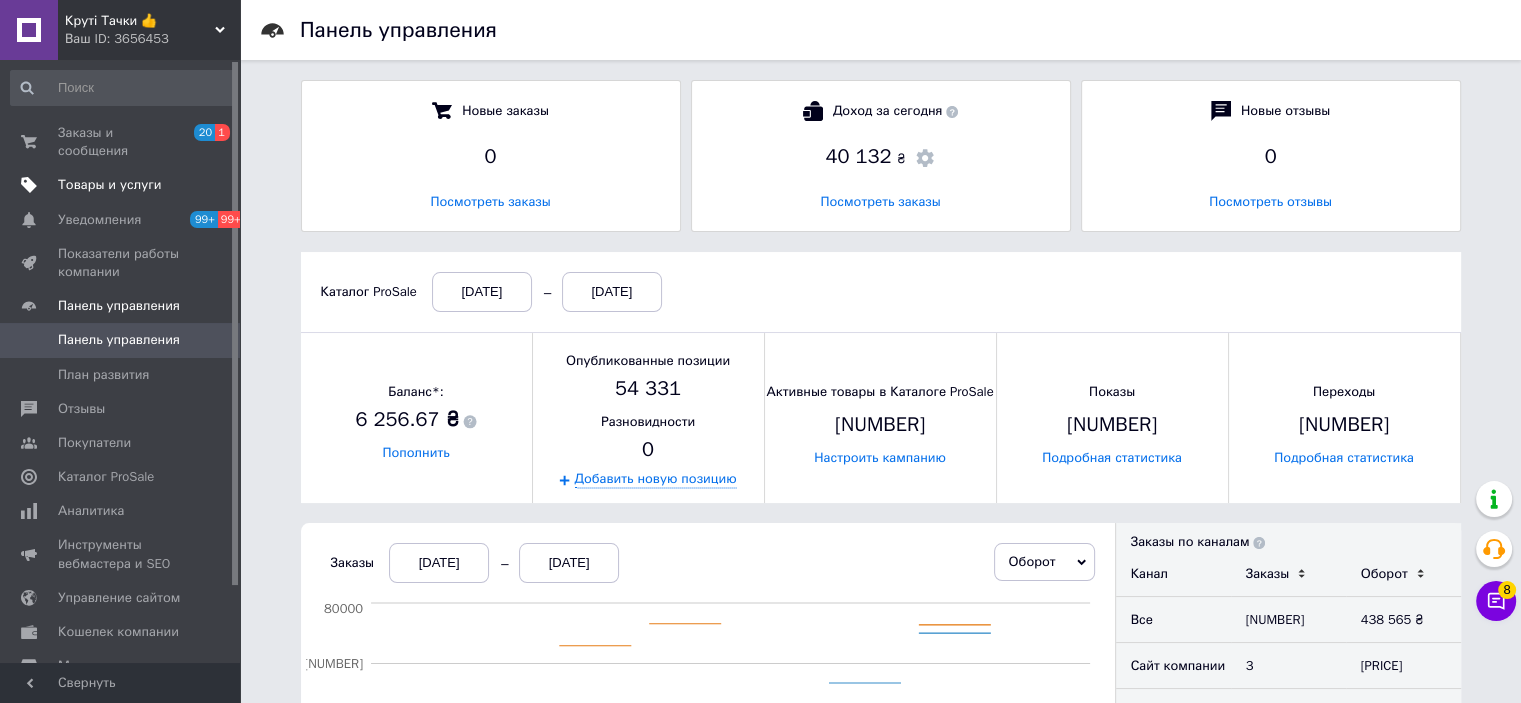 click on "Товары и услуги" at bounding box center [110, 185] 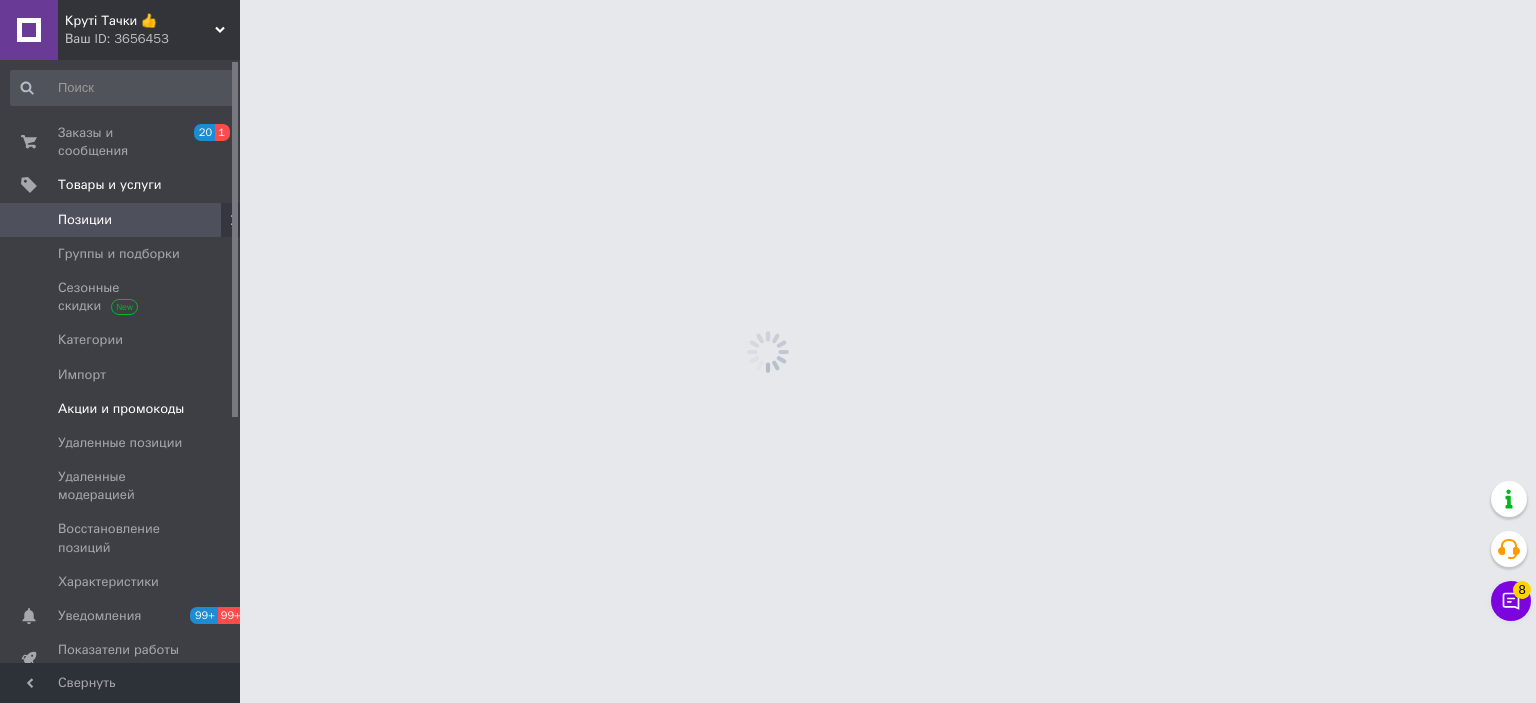 click on "Акции и промокоды" at bounding box center (121, 409) 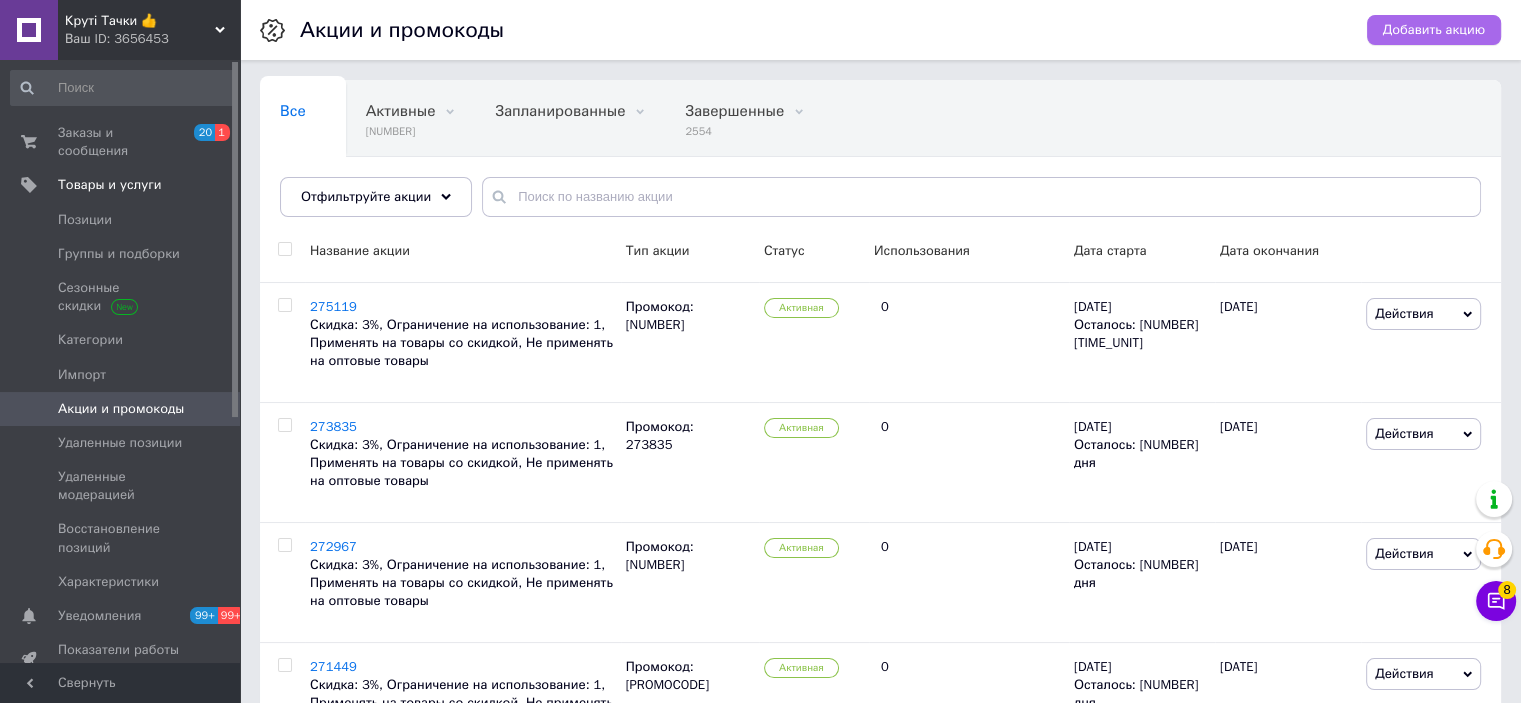 click on "Добавить акцию" at bounding box center [1434, 30] 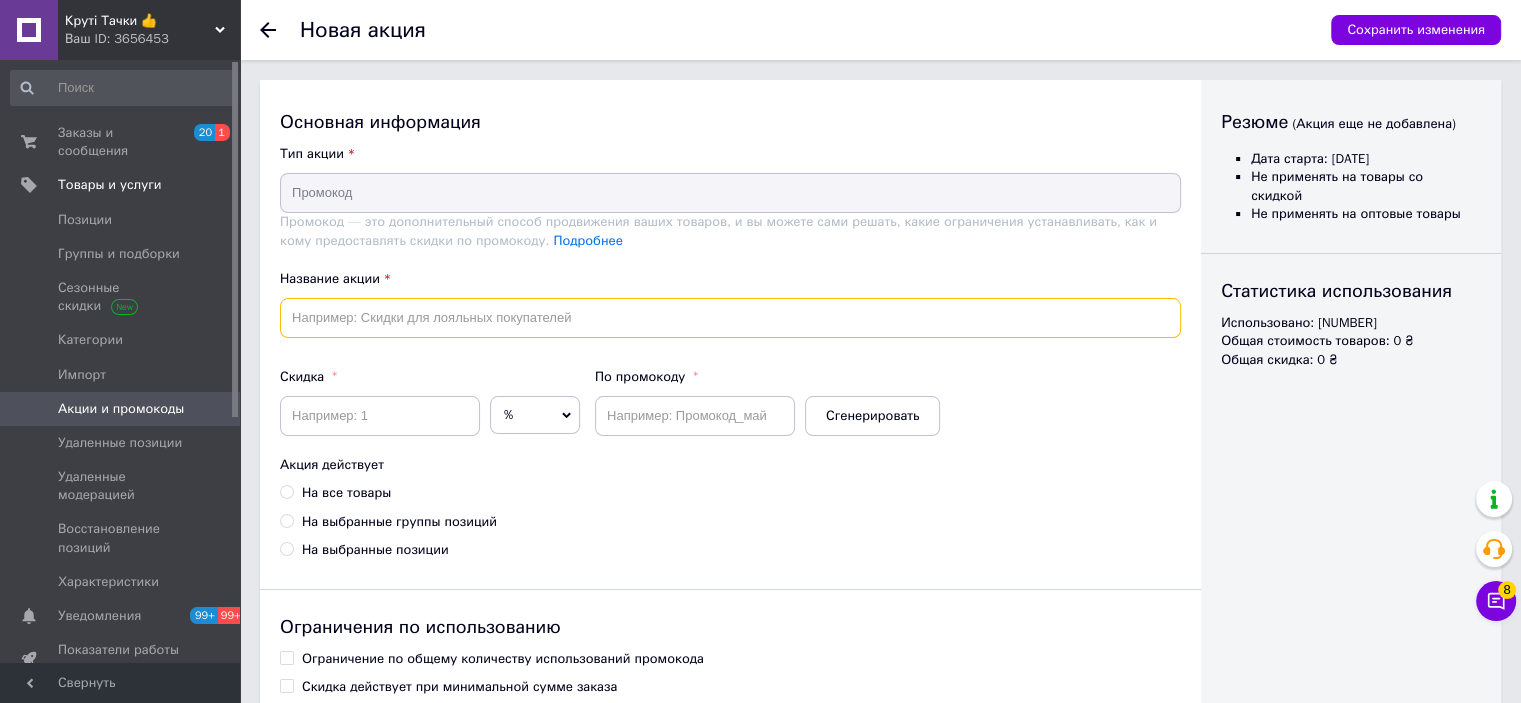 click at bounding box center (730, 318) 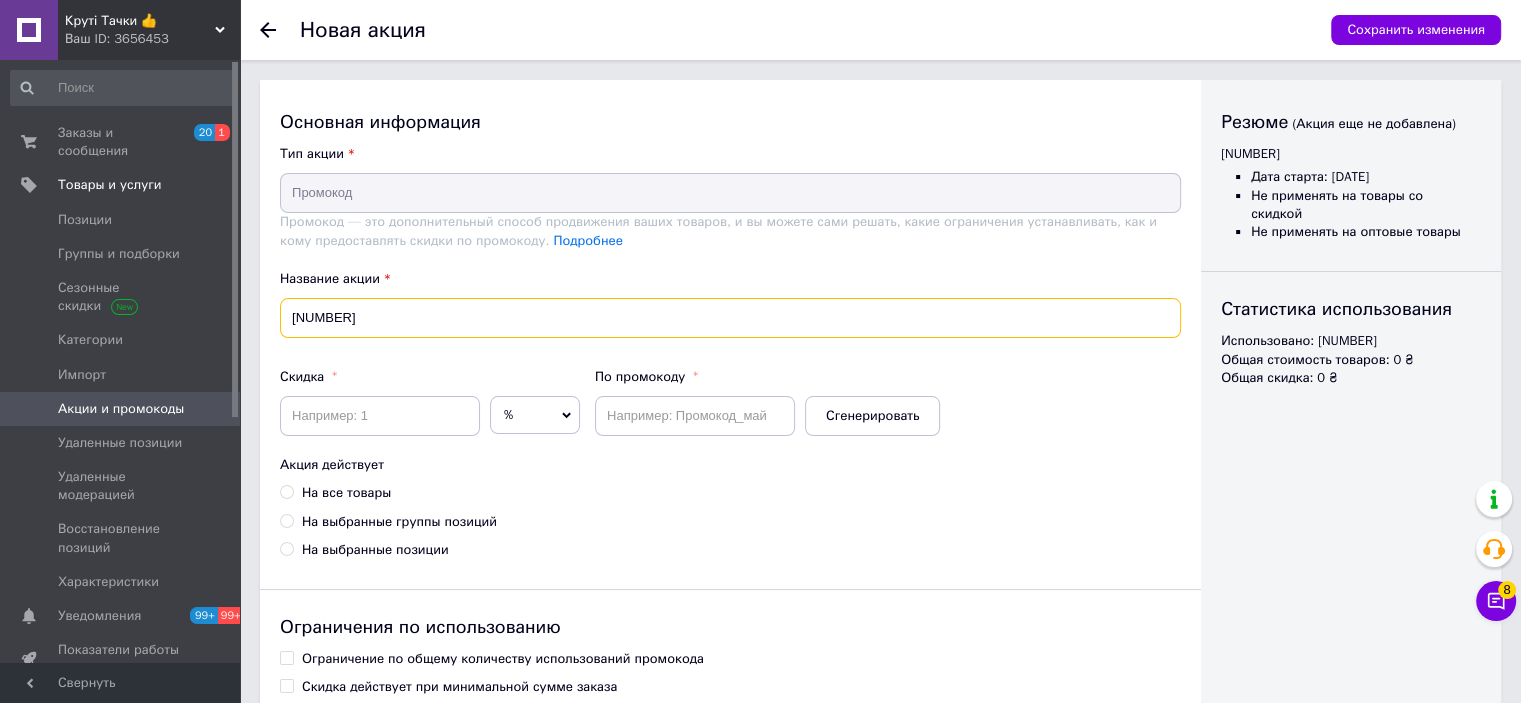 type on "[NUMBER]" 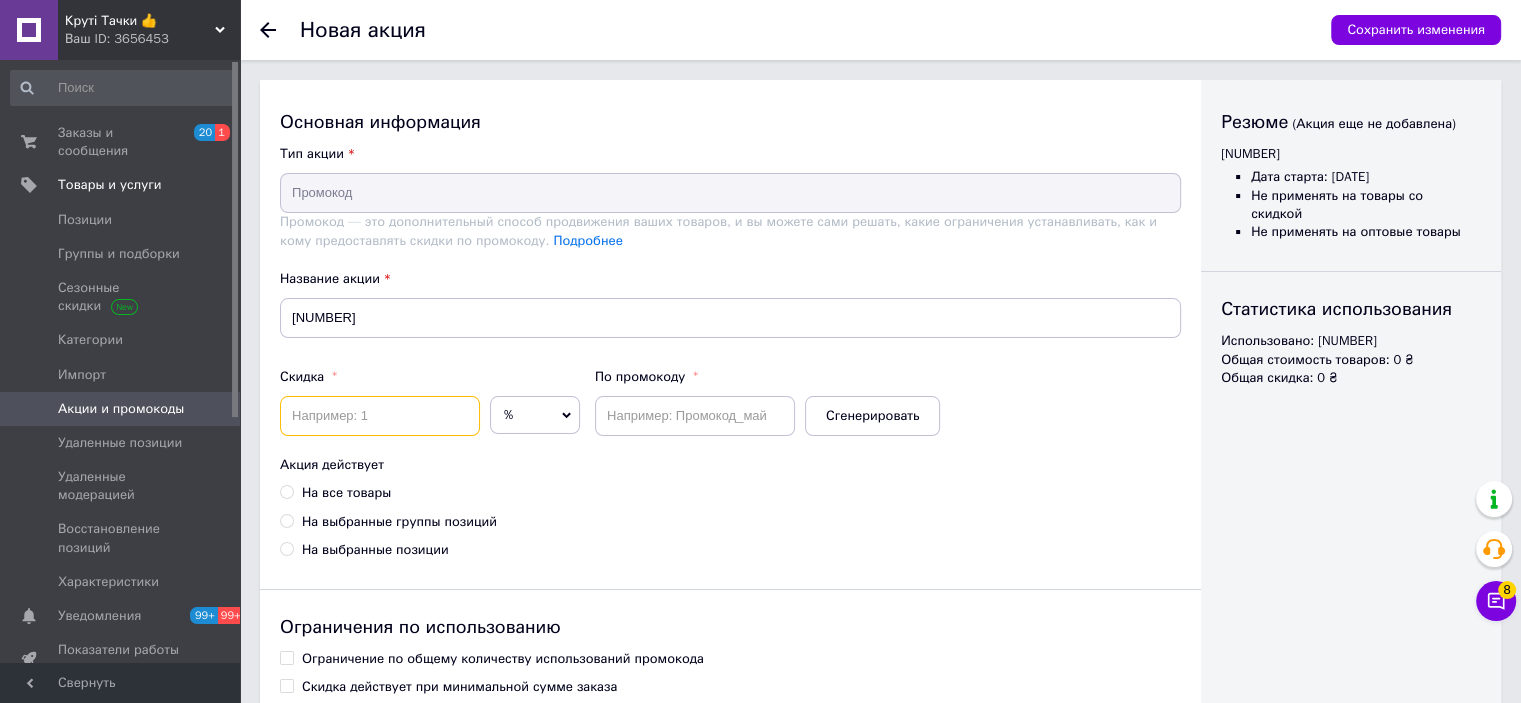 click at bounding box center (380, 416) 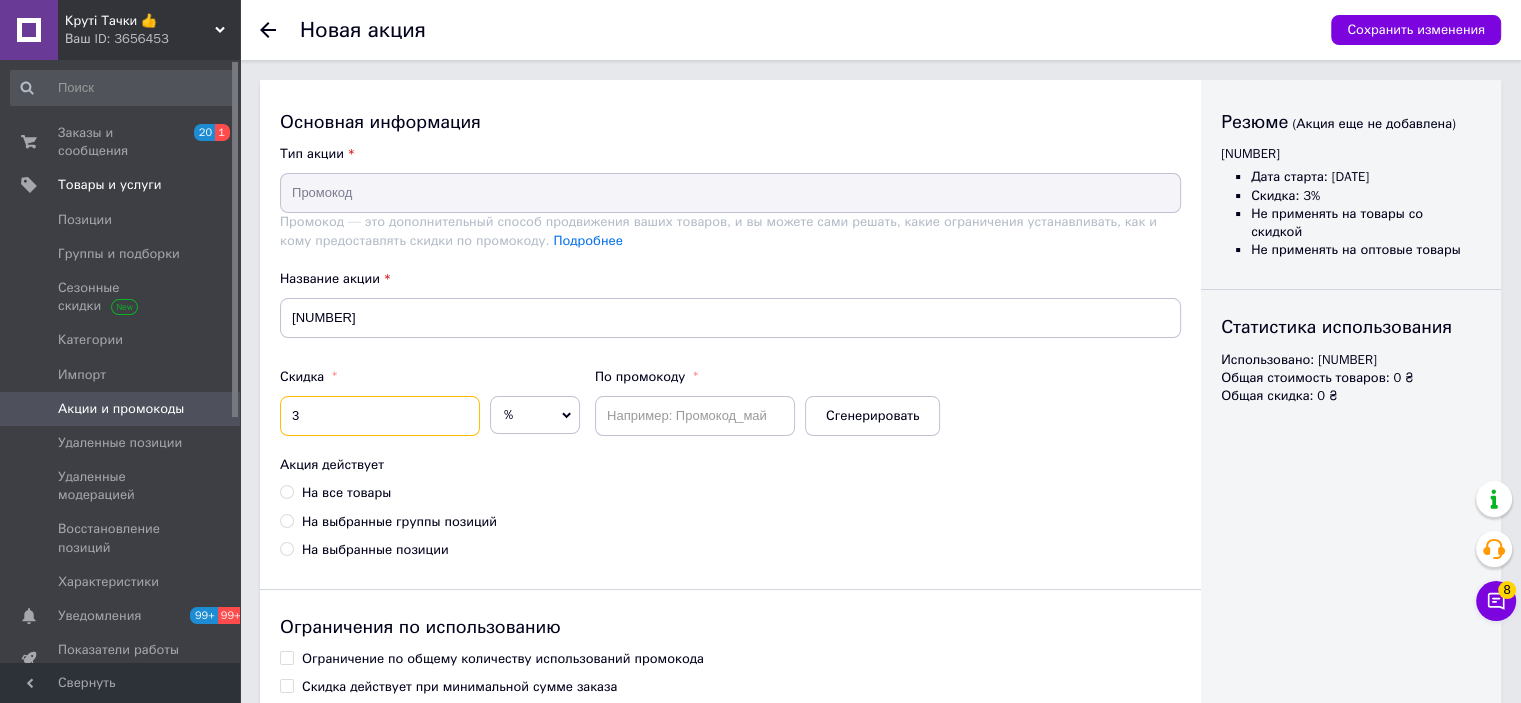 type on "3" 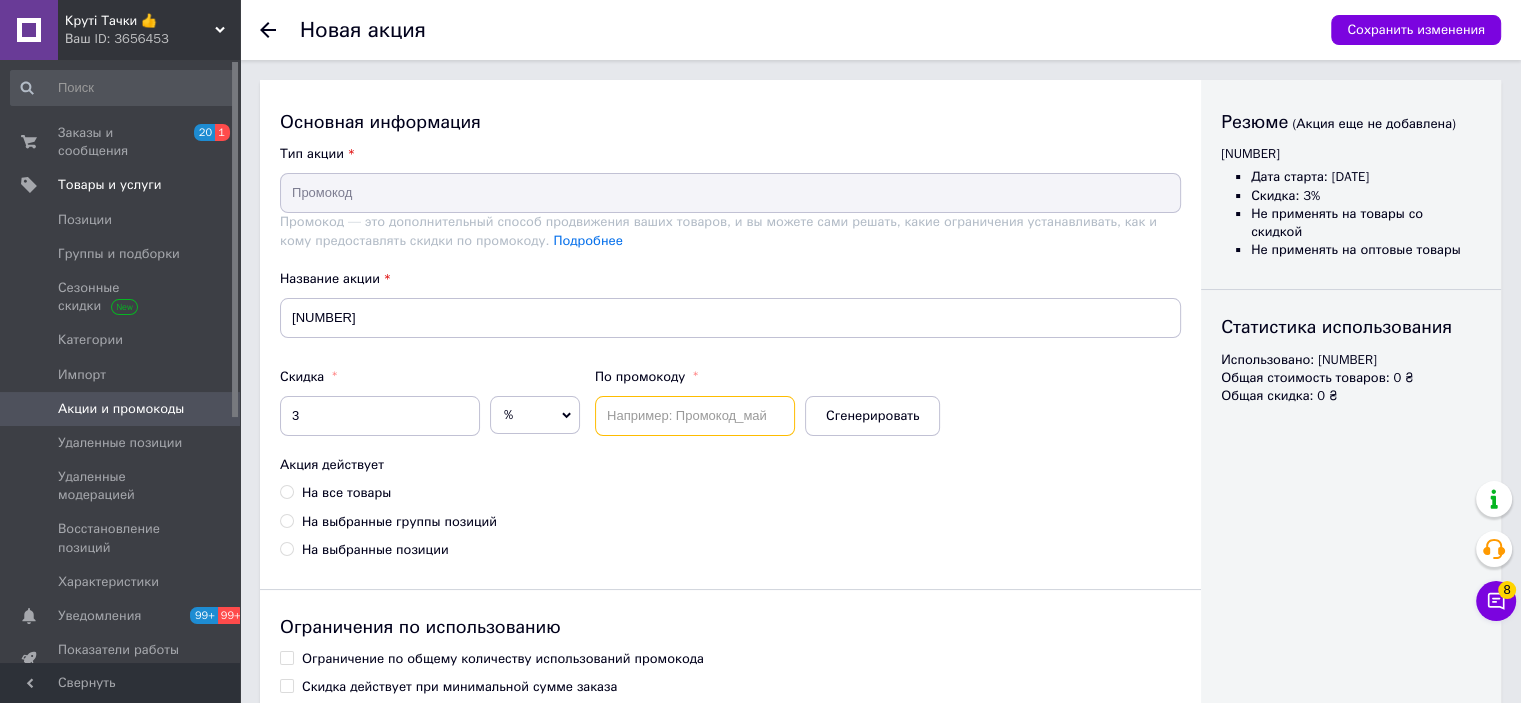 click at bounding box center (695, 416) 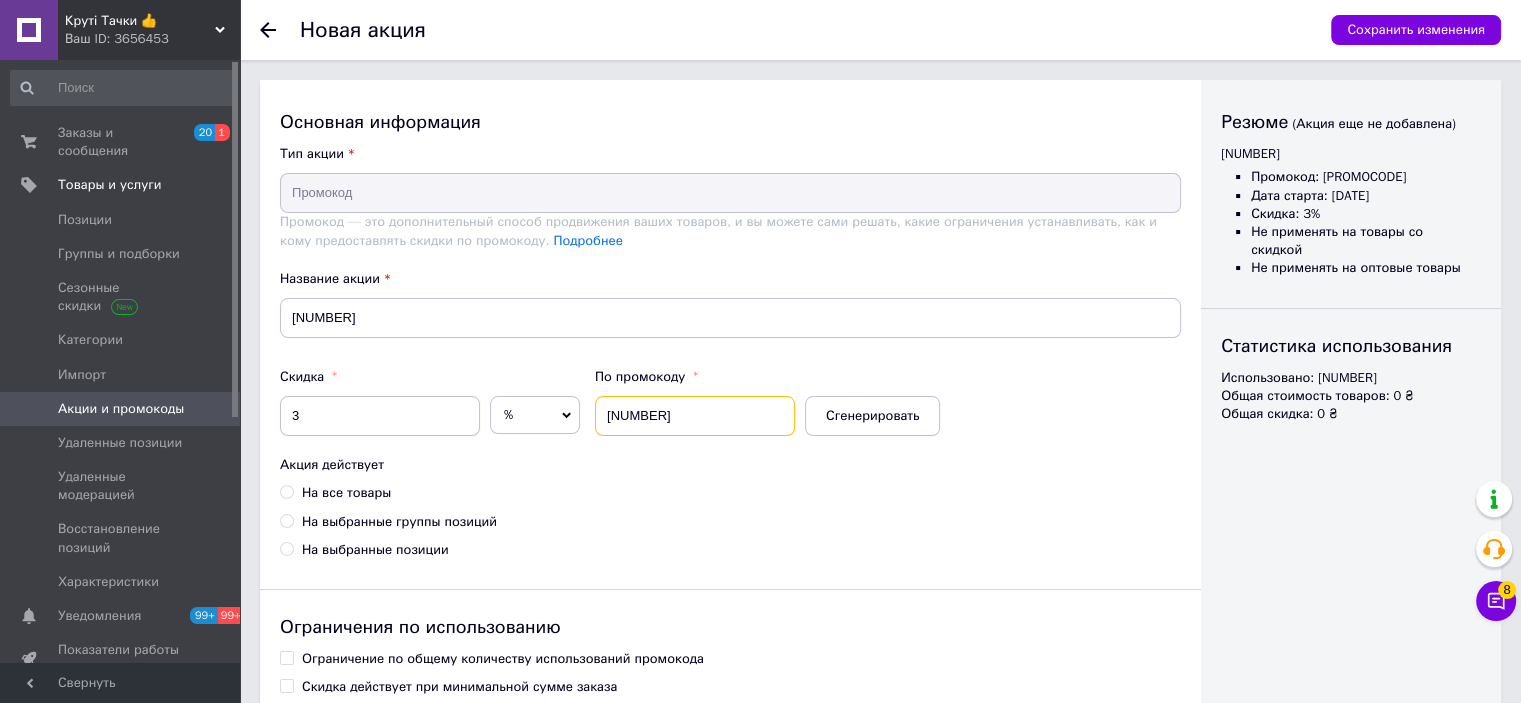 type on "[NUMBER]" 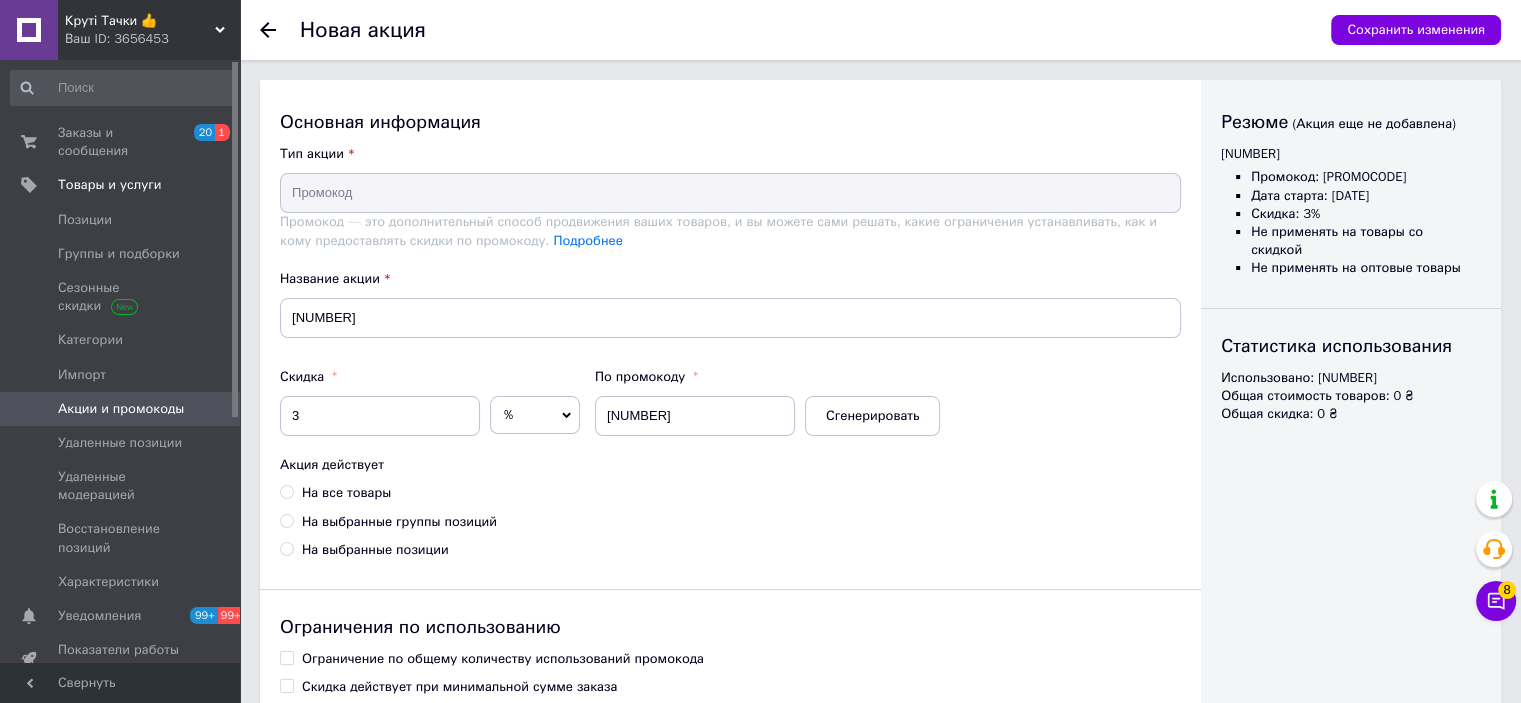 click on "На все товары" at bounding box center [346, 493] 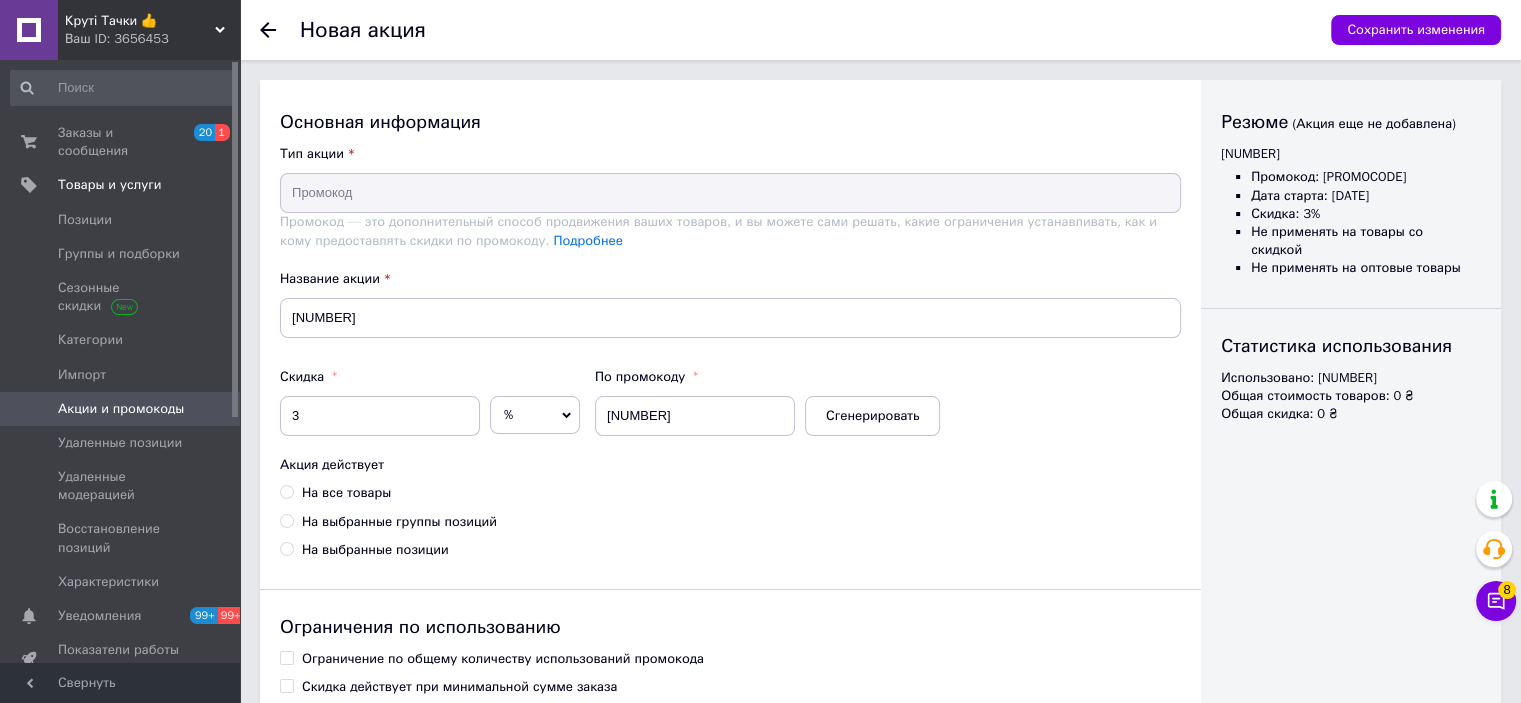 radio on "true" 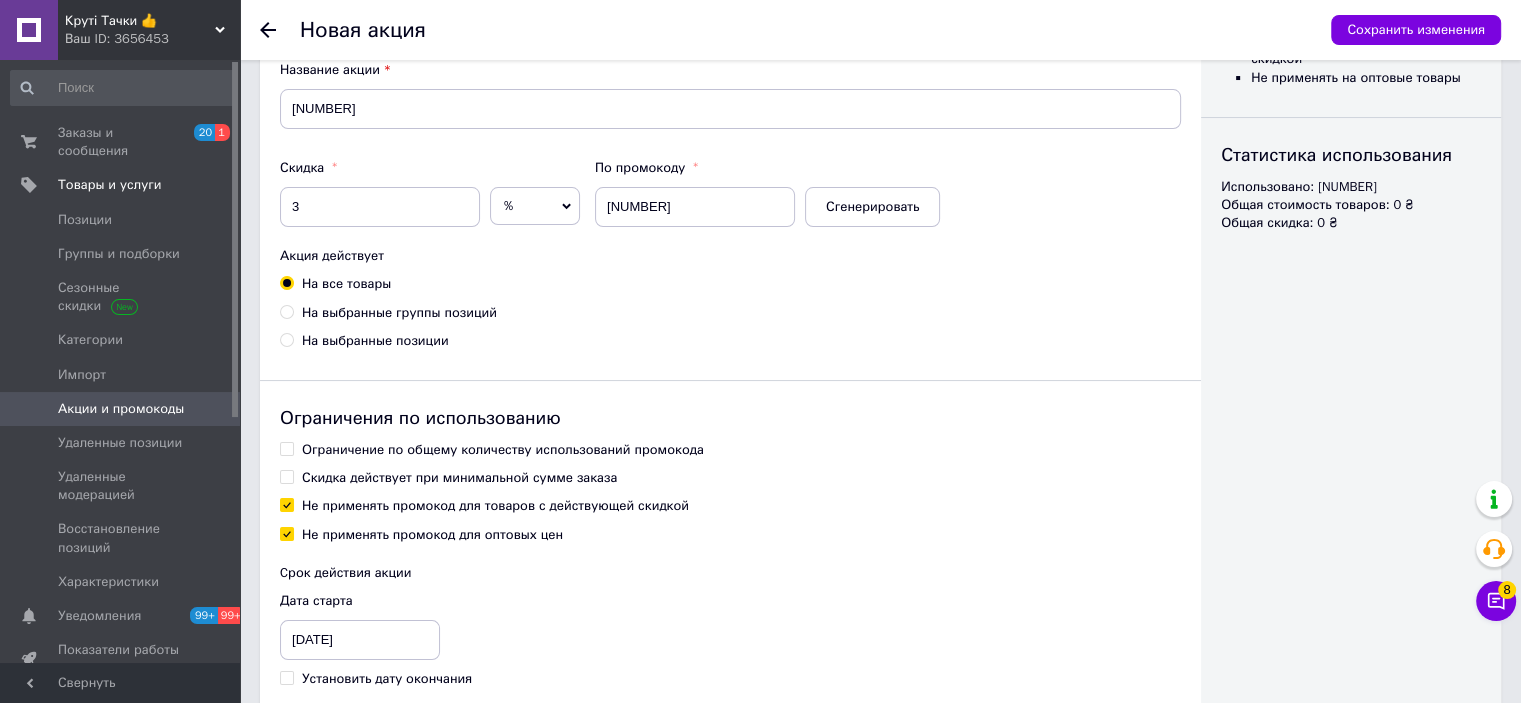 scroll, scrollTop: 302, scrollLeft: 0, axis: vertical 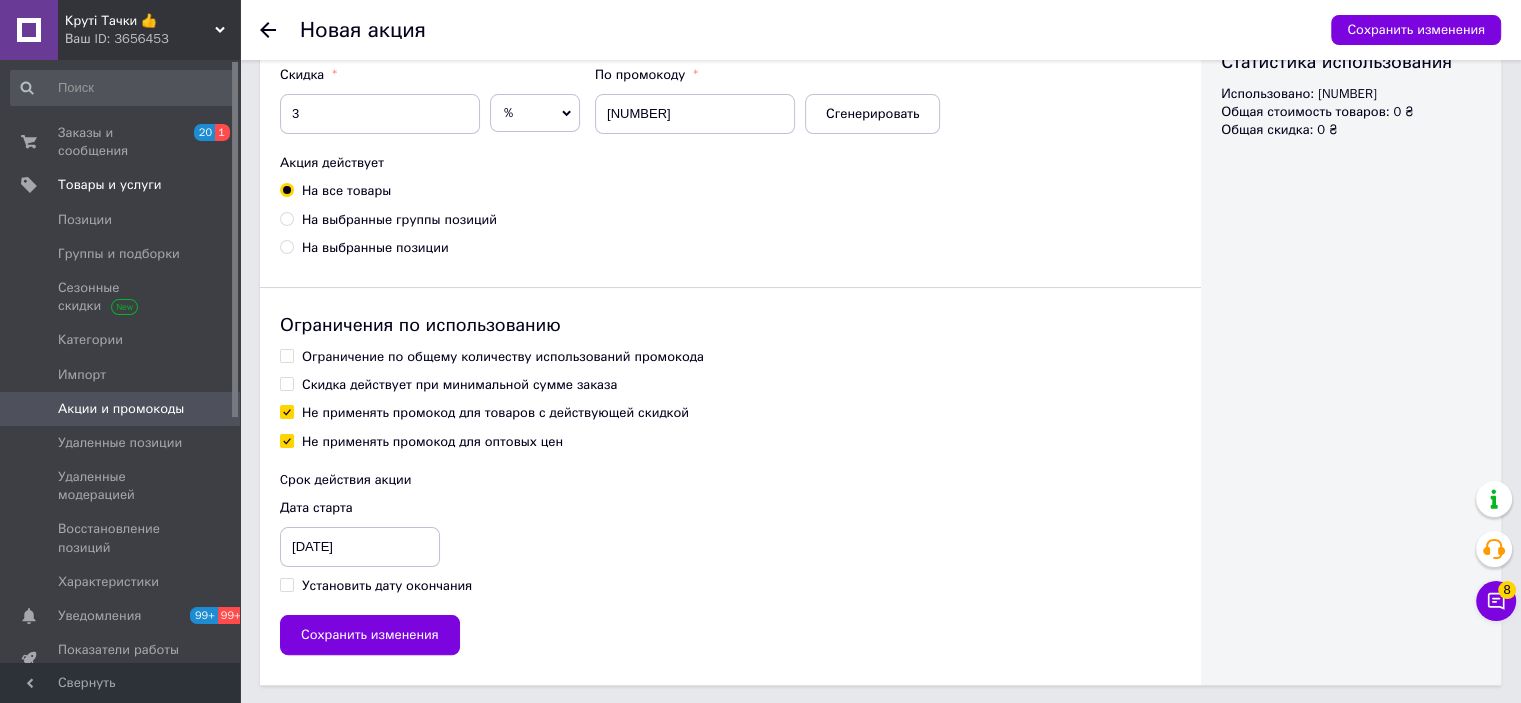 click on "Ограничение по общему количеству использований промокода" at bounding box center (503, 357) 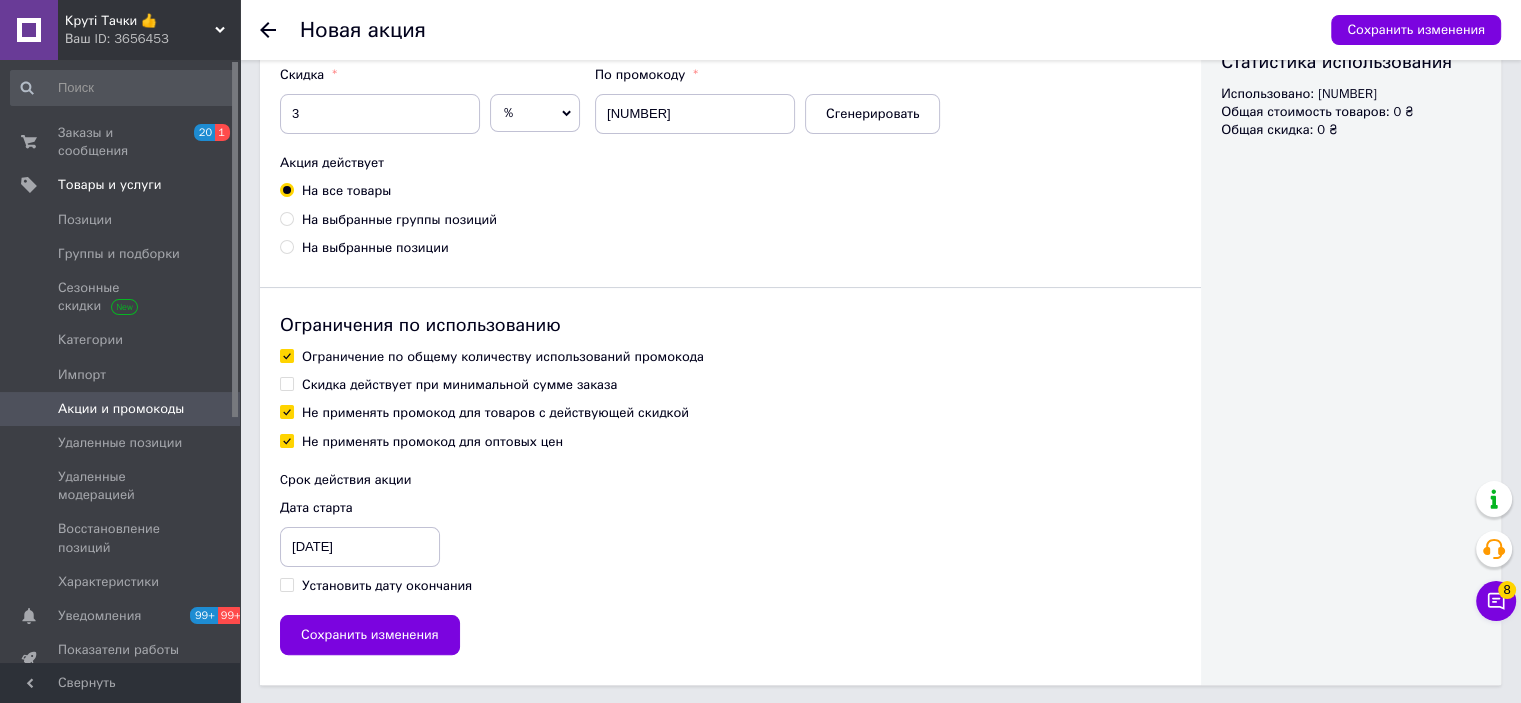 checkbox on "true" 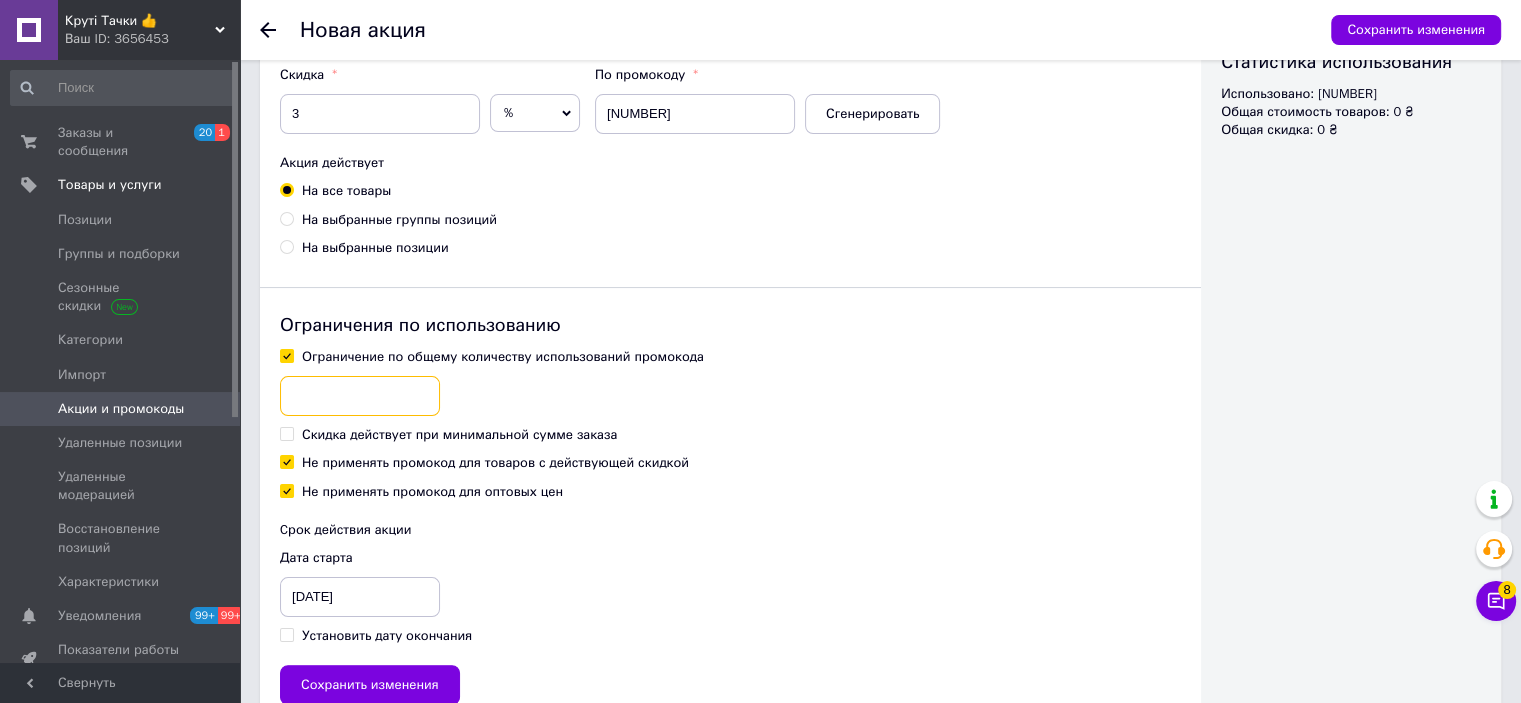 drag, startPoint x: 389, startPoint y: 354, endPoint x: 372, endPoint y: 388, distance: 38.013157 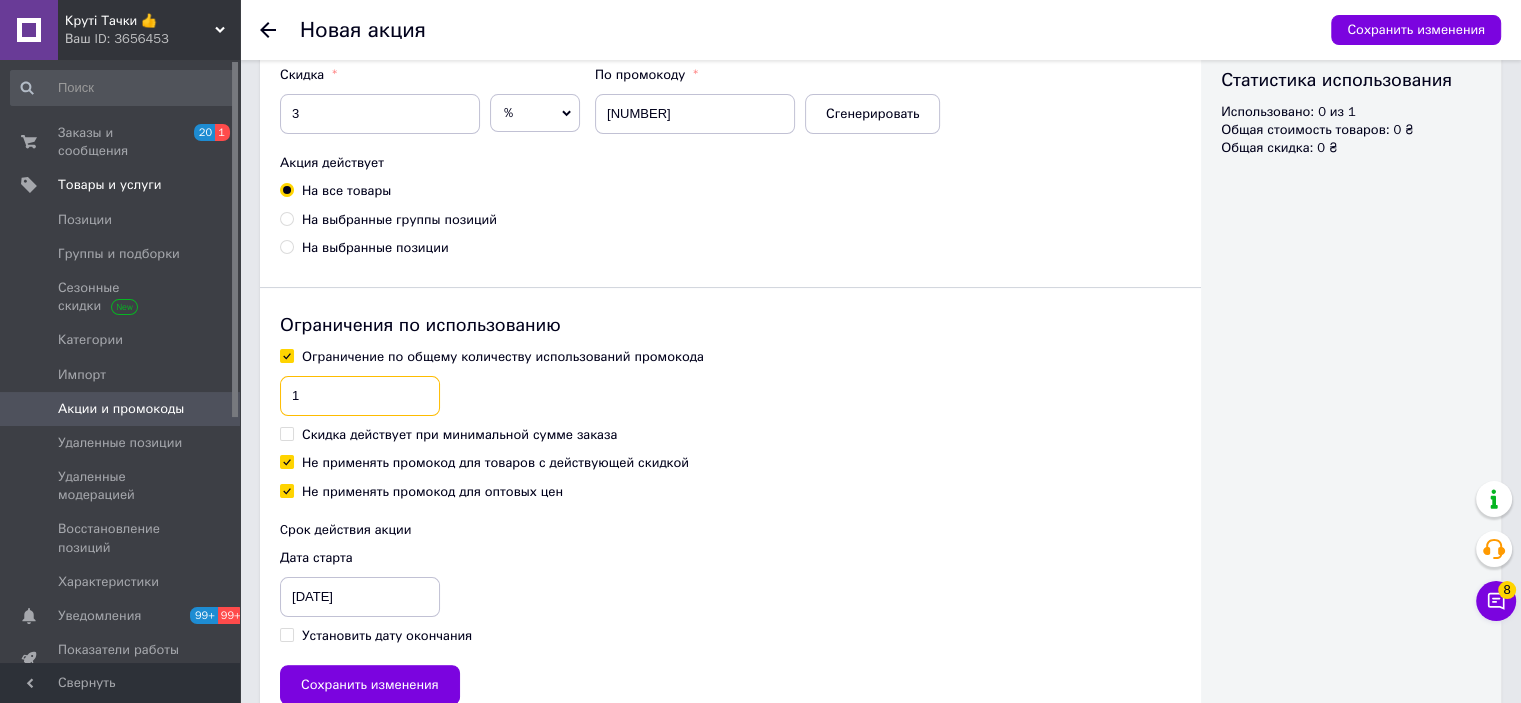 type on "1" 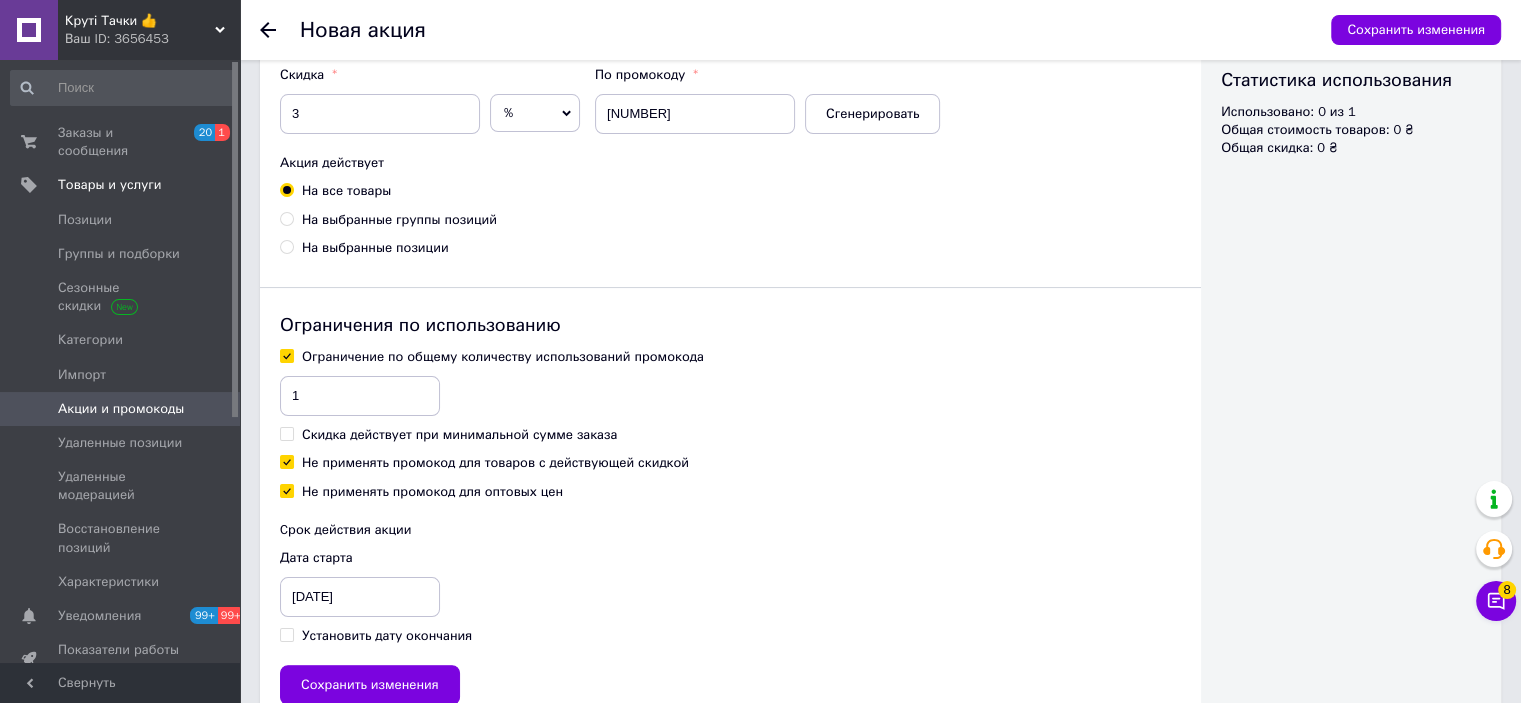 click on "Не применять промокод для товаров с действующей скидкой" at bounding box center (495, 463) 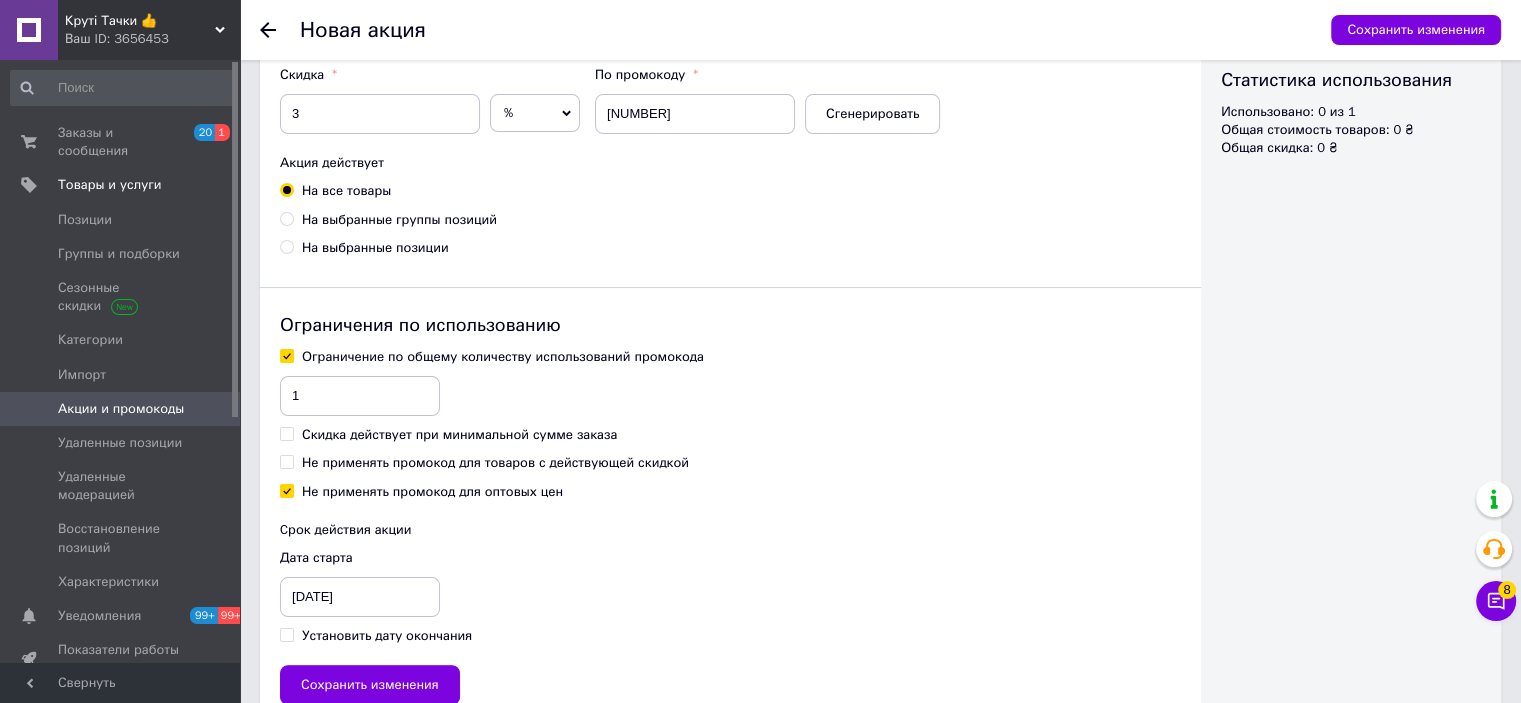 checkbox on "false" 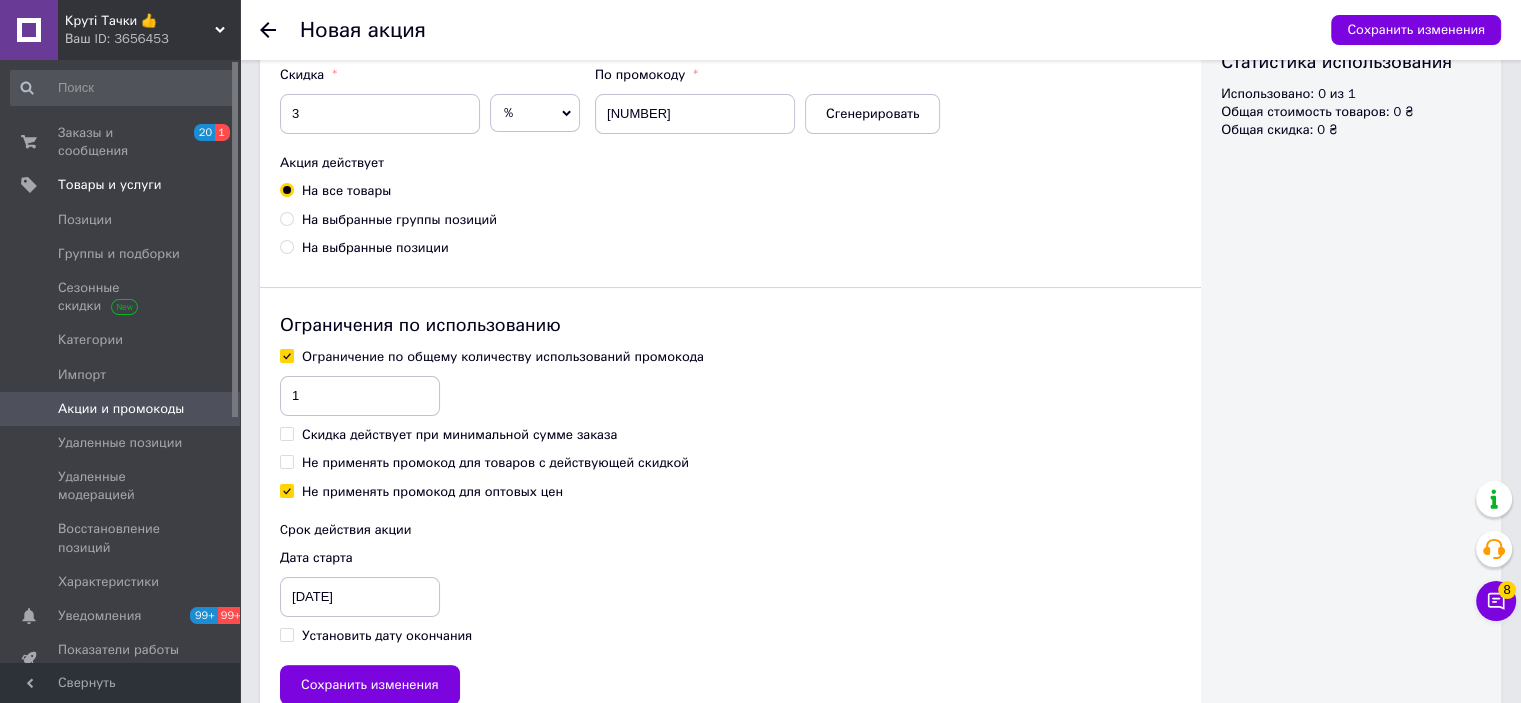 click on "Установить дату окончания" at bounding box center (387, 636) 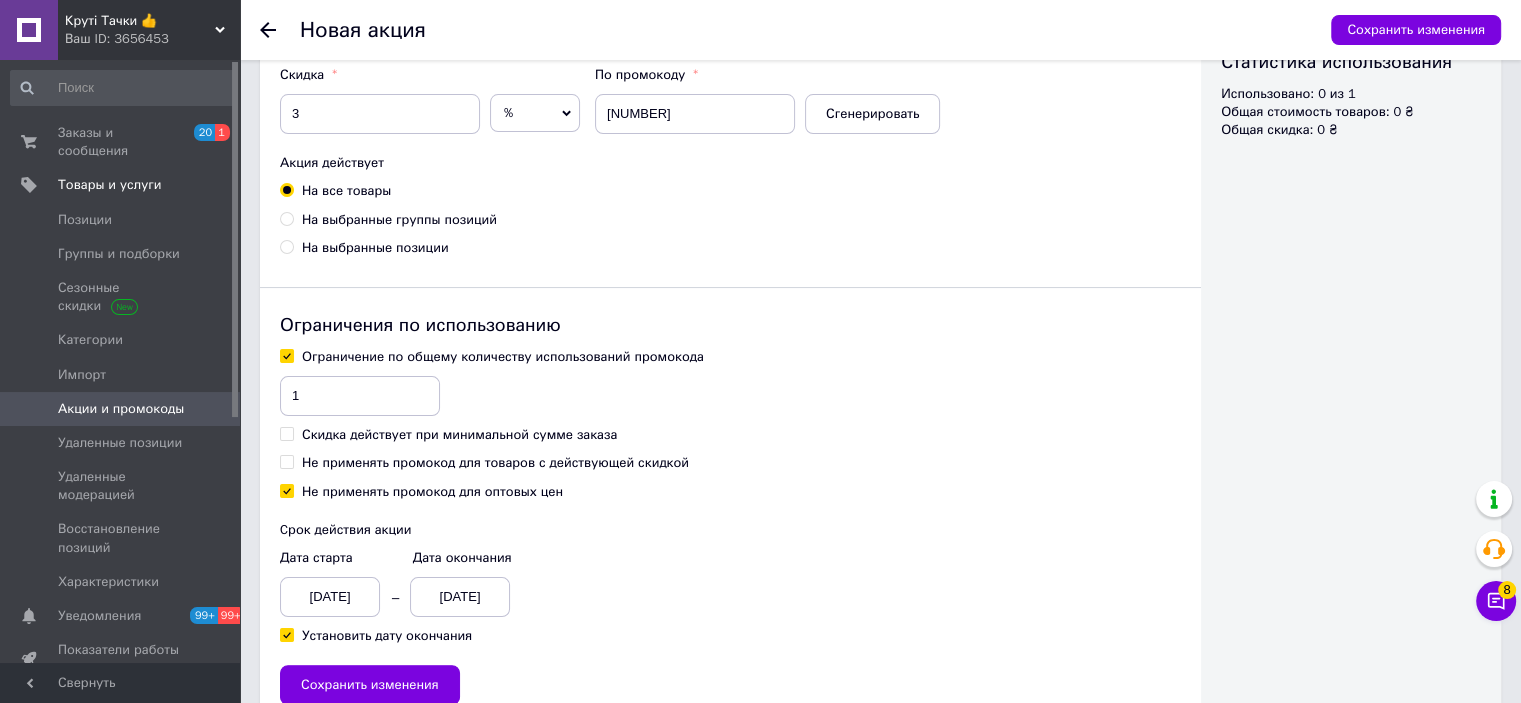 click on "[DATE]" at bounding box center (330, 597) 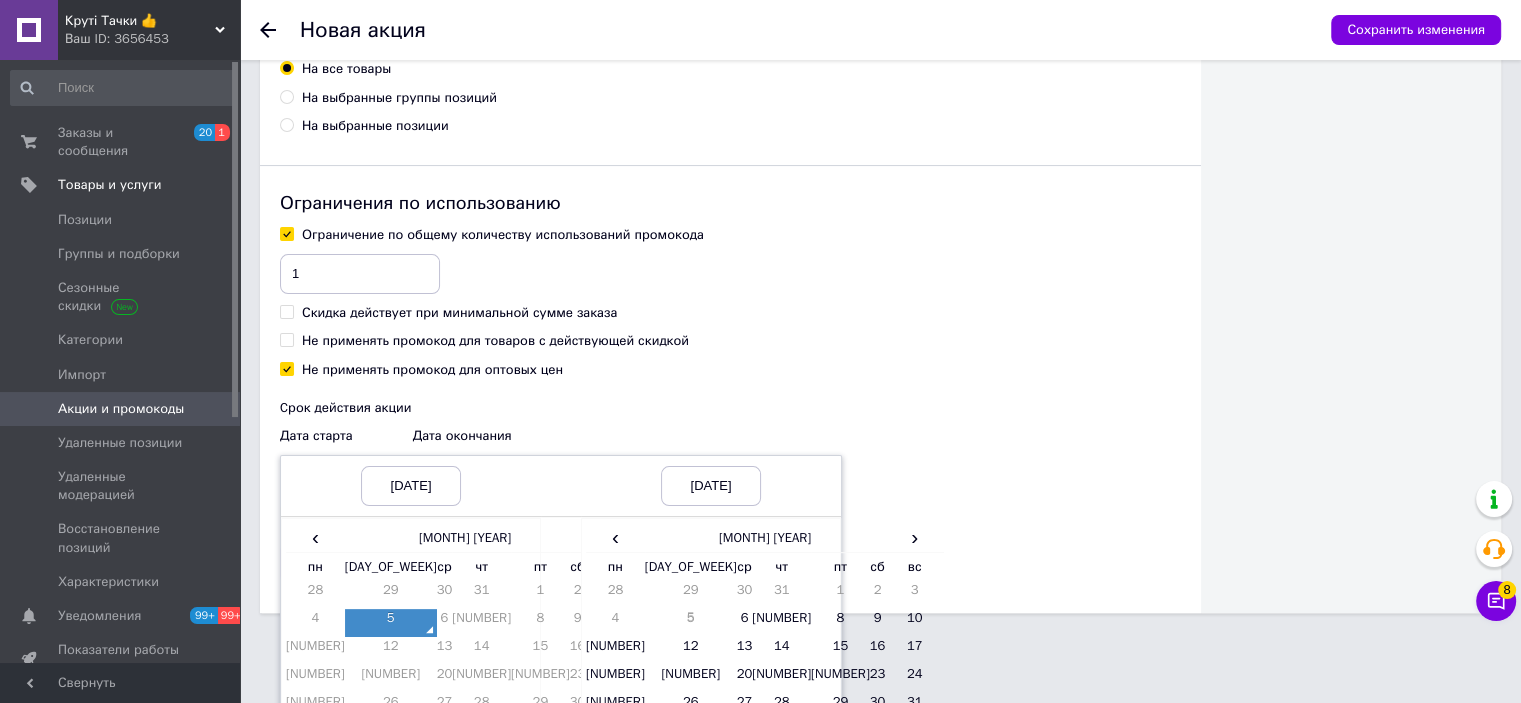 scroll, scrollTop: 533, scrollLeft: 0, axis: vertical 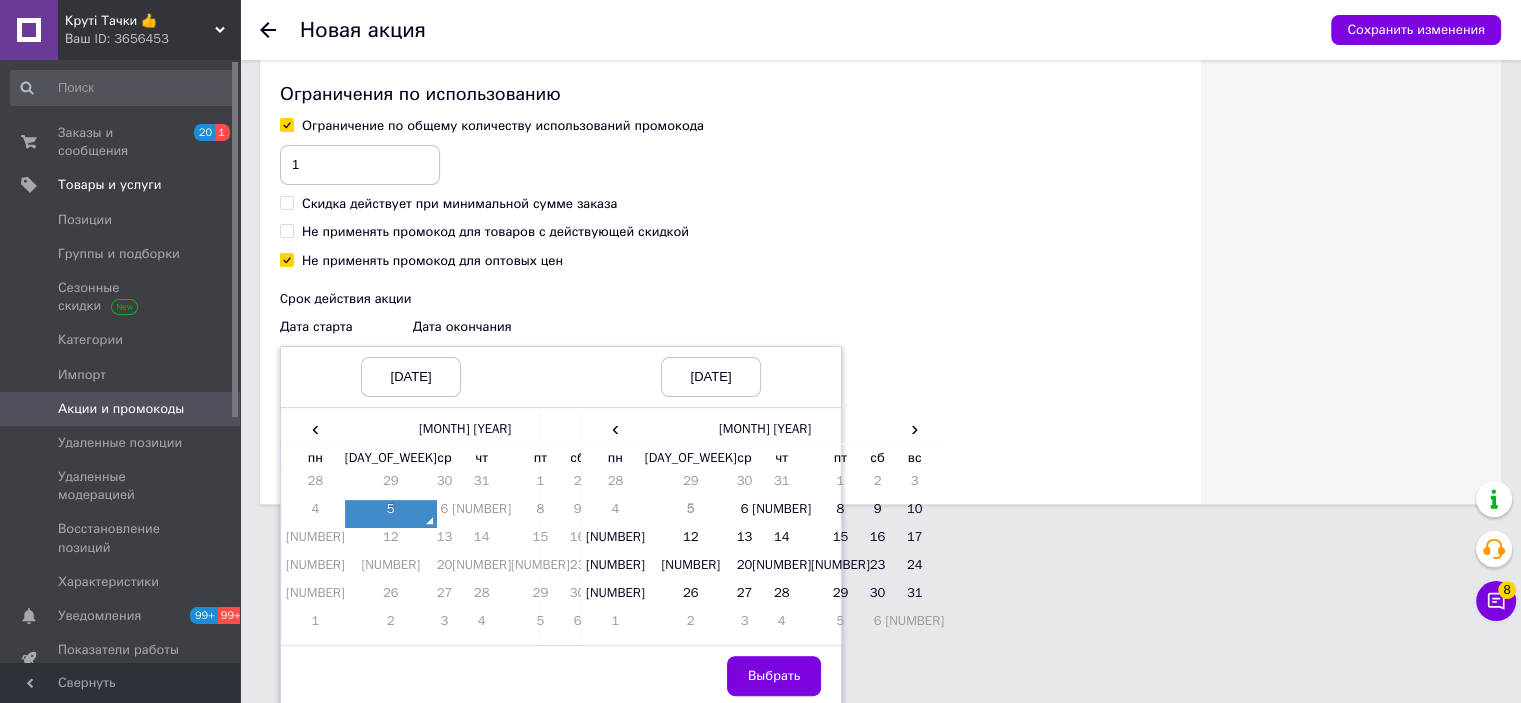 click on "5" at bounding box center (391, 514) 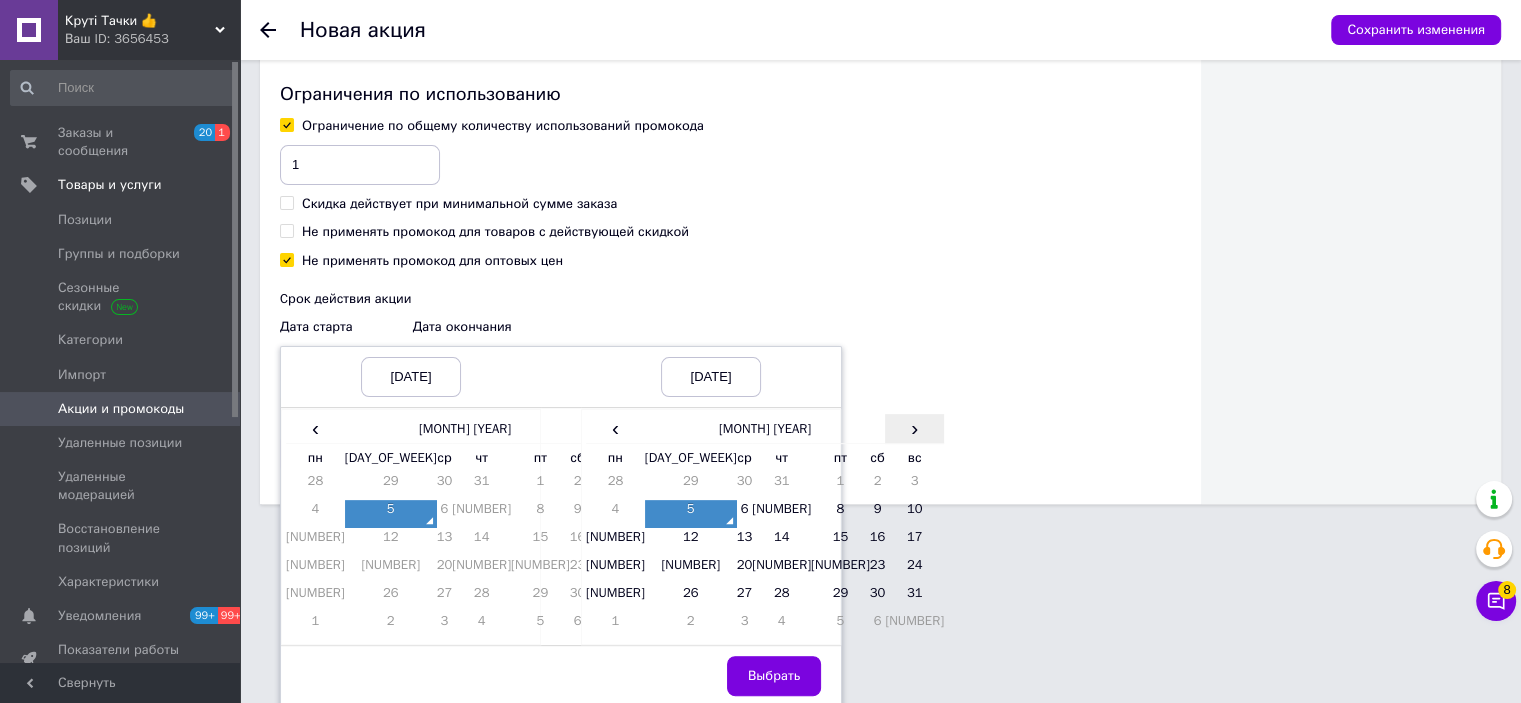 click on "›" at bounding box center (914, 428) 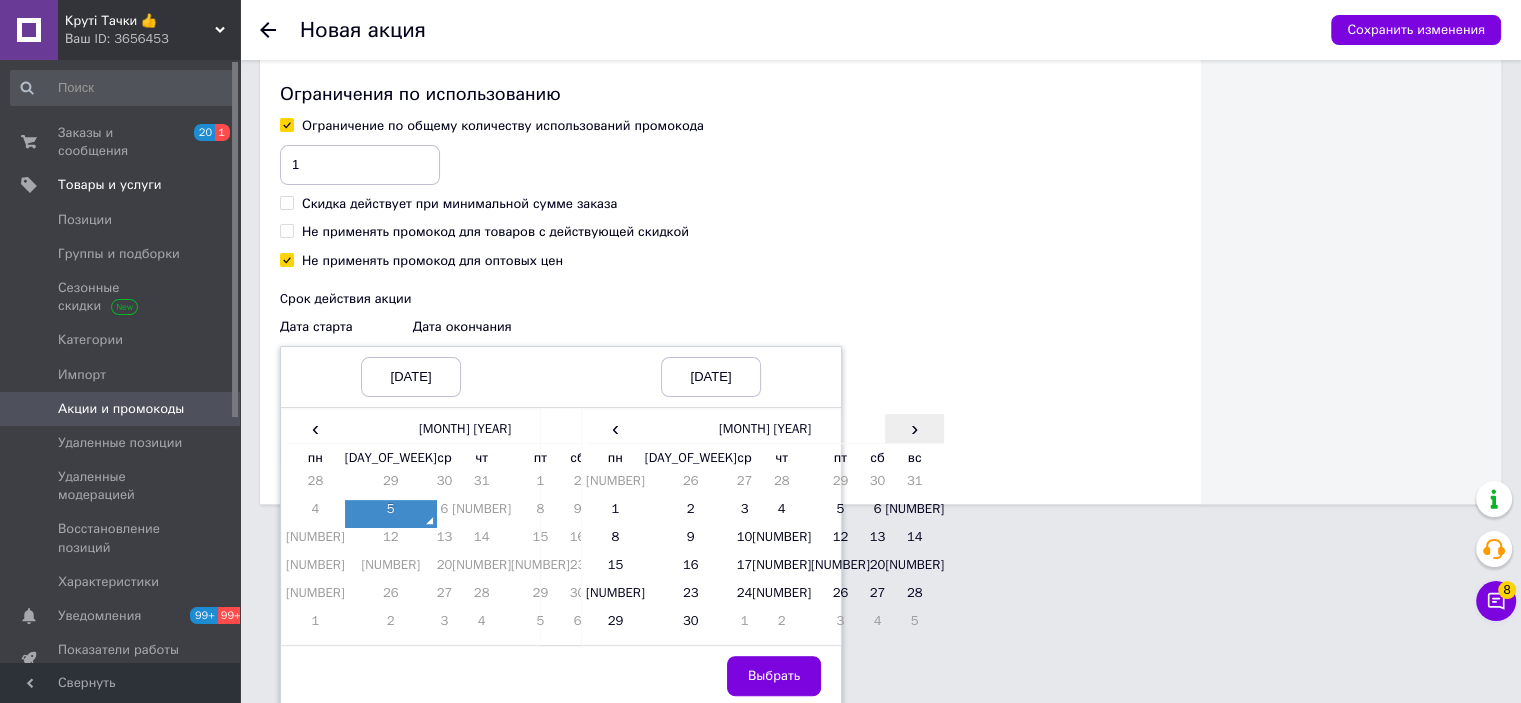 click on "›" at bounding box center [914, 428] 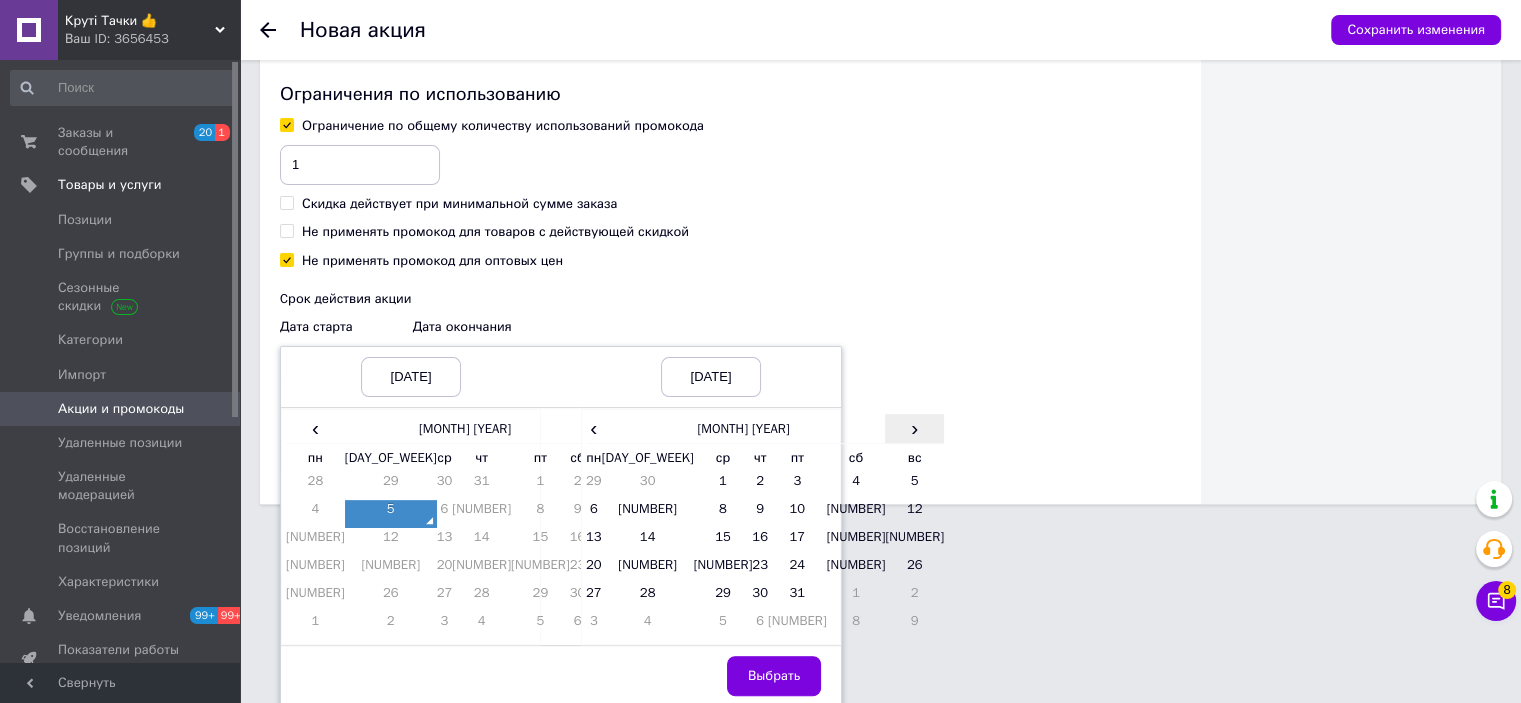 click on "›" at bounding box center [914, 428] 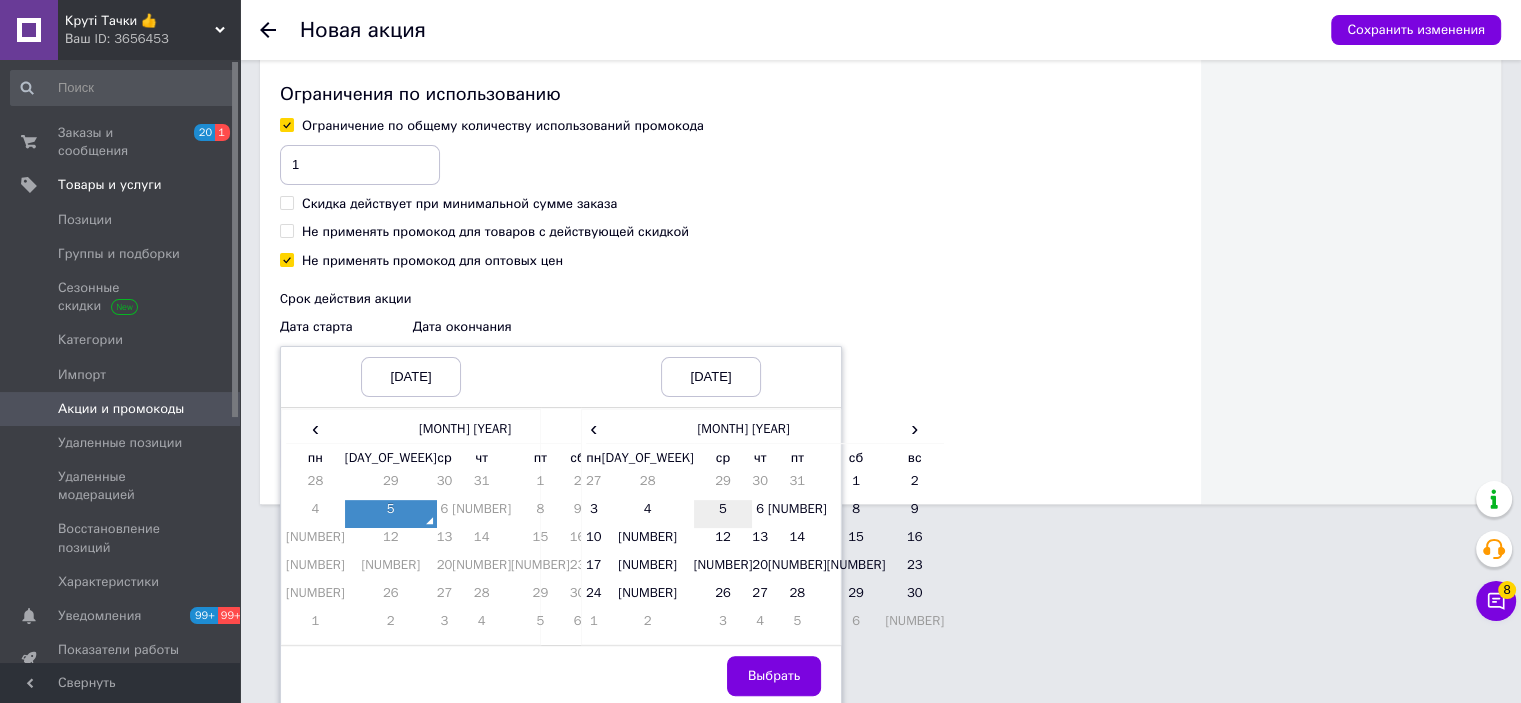 click on "5" at bounding box center (723, 514) 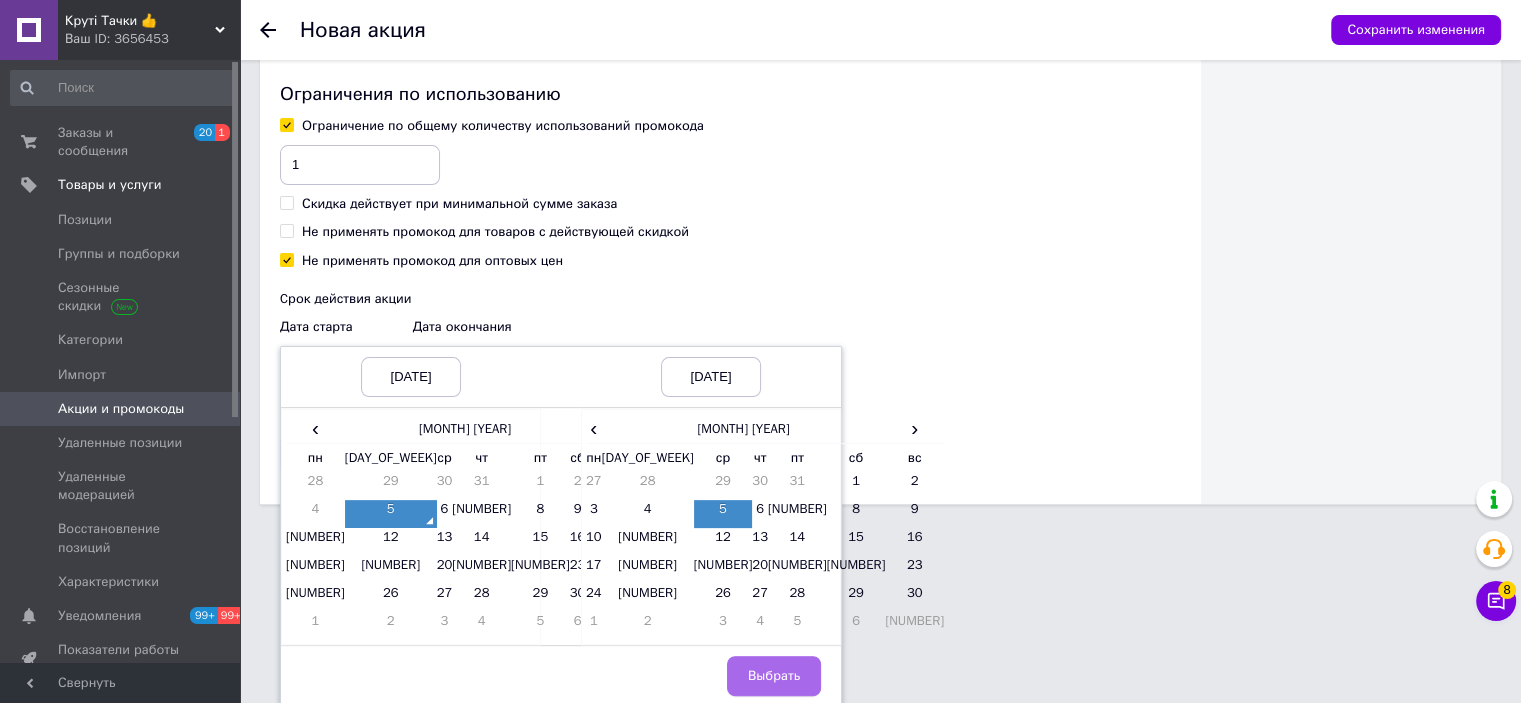 click on "Выбрать" at bounding box center (774, 676) 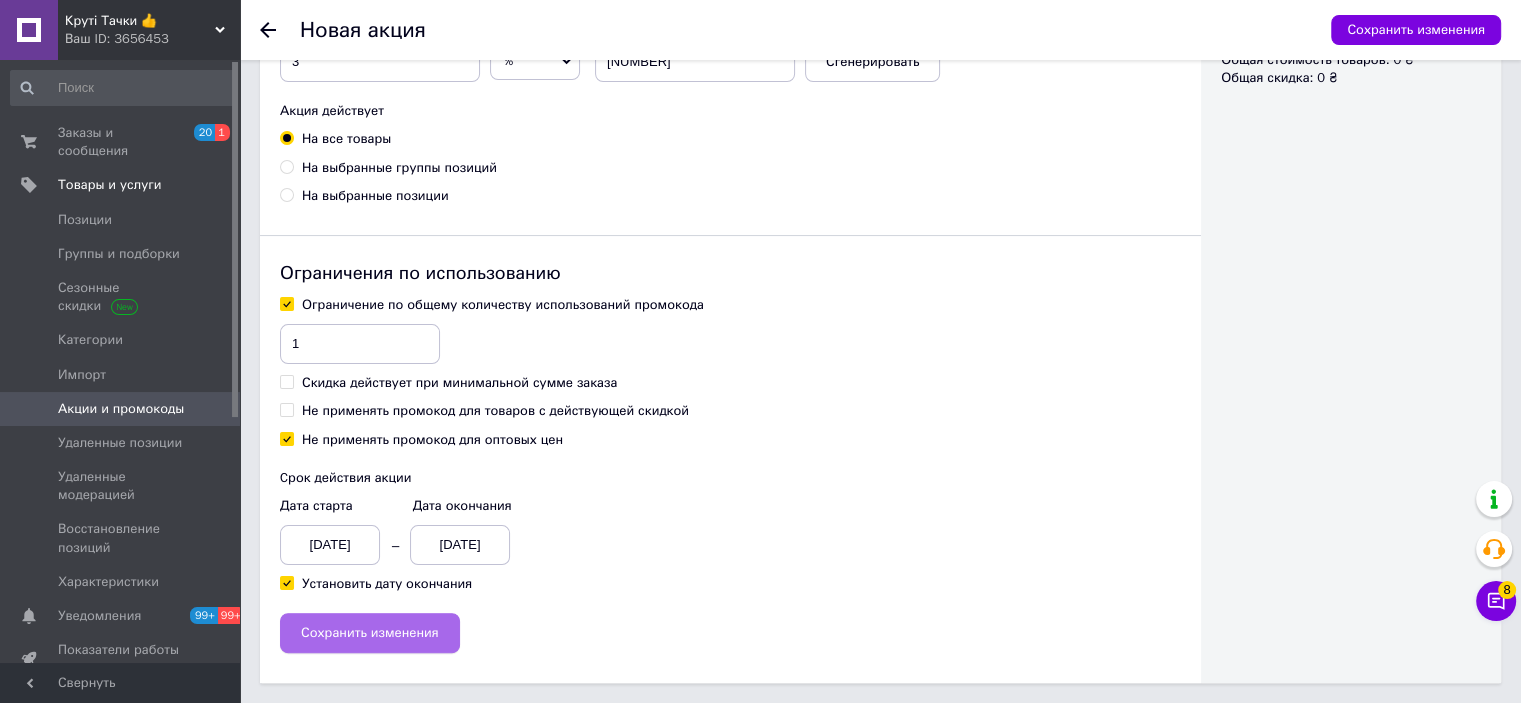scroll, scrollTop: 352, scrollLeft: 0, axis: vertical 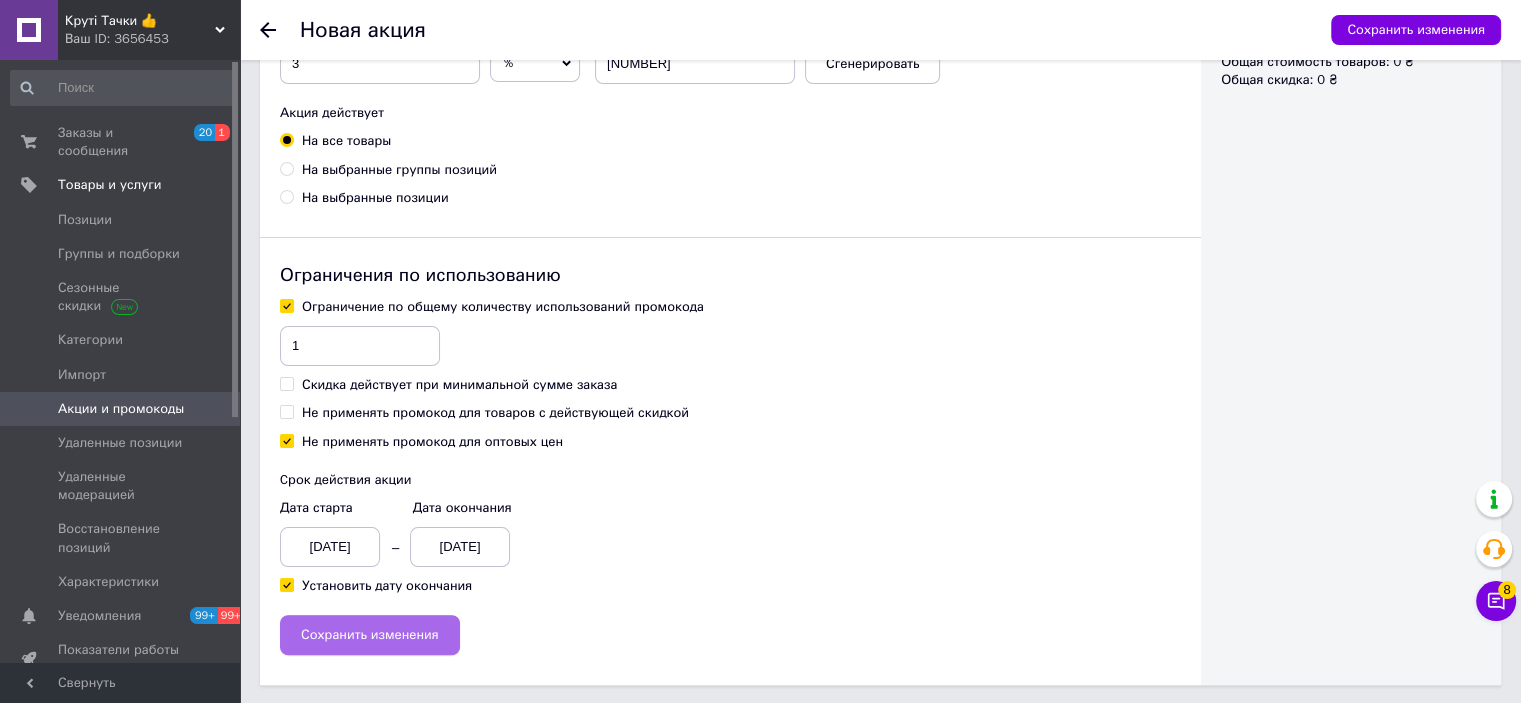 click on "Сохранить изменения" at bounding box center (370, 635) 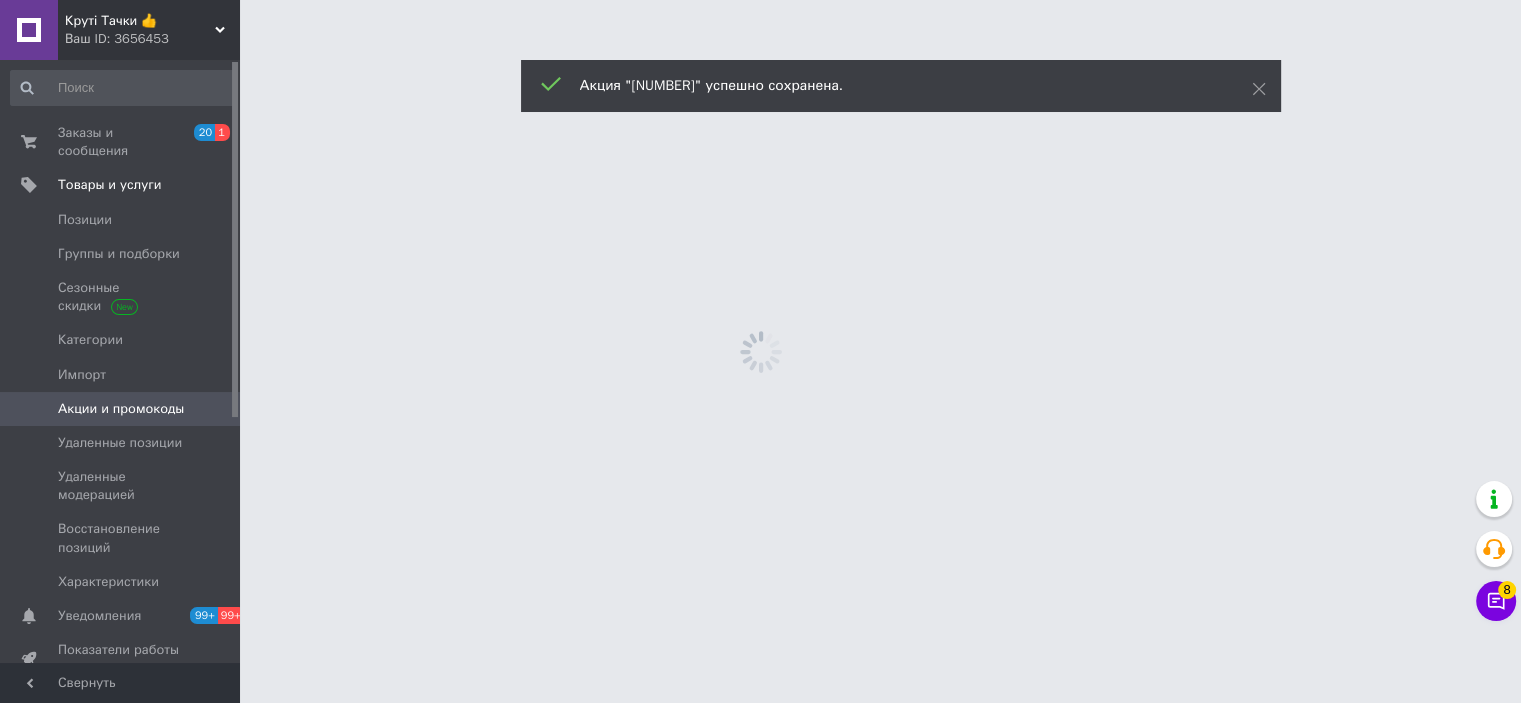 scroll, scrollTop: 0, scrollLeft: 0, axis: both 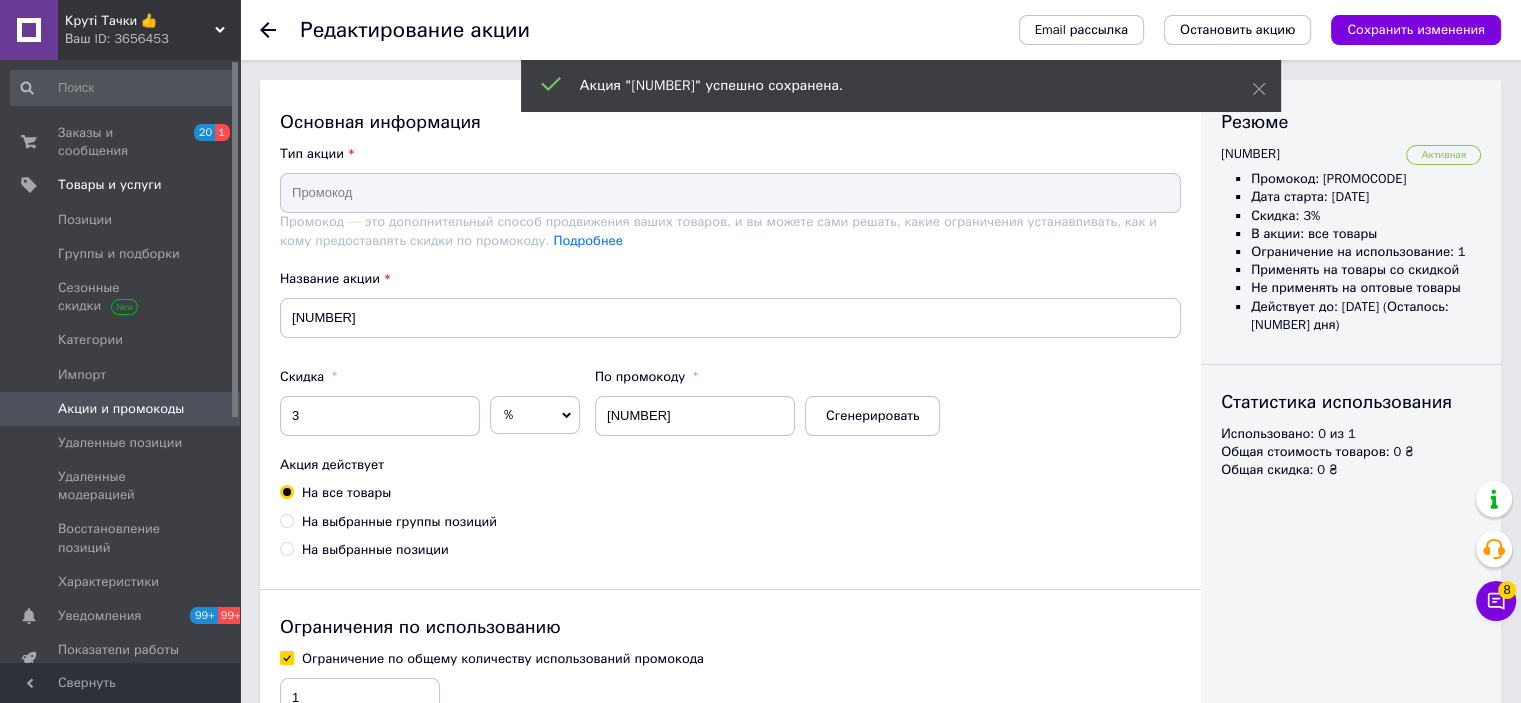 click on "Акции и промокоды" at bounding box center (121, 409) 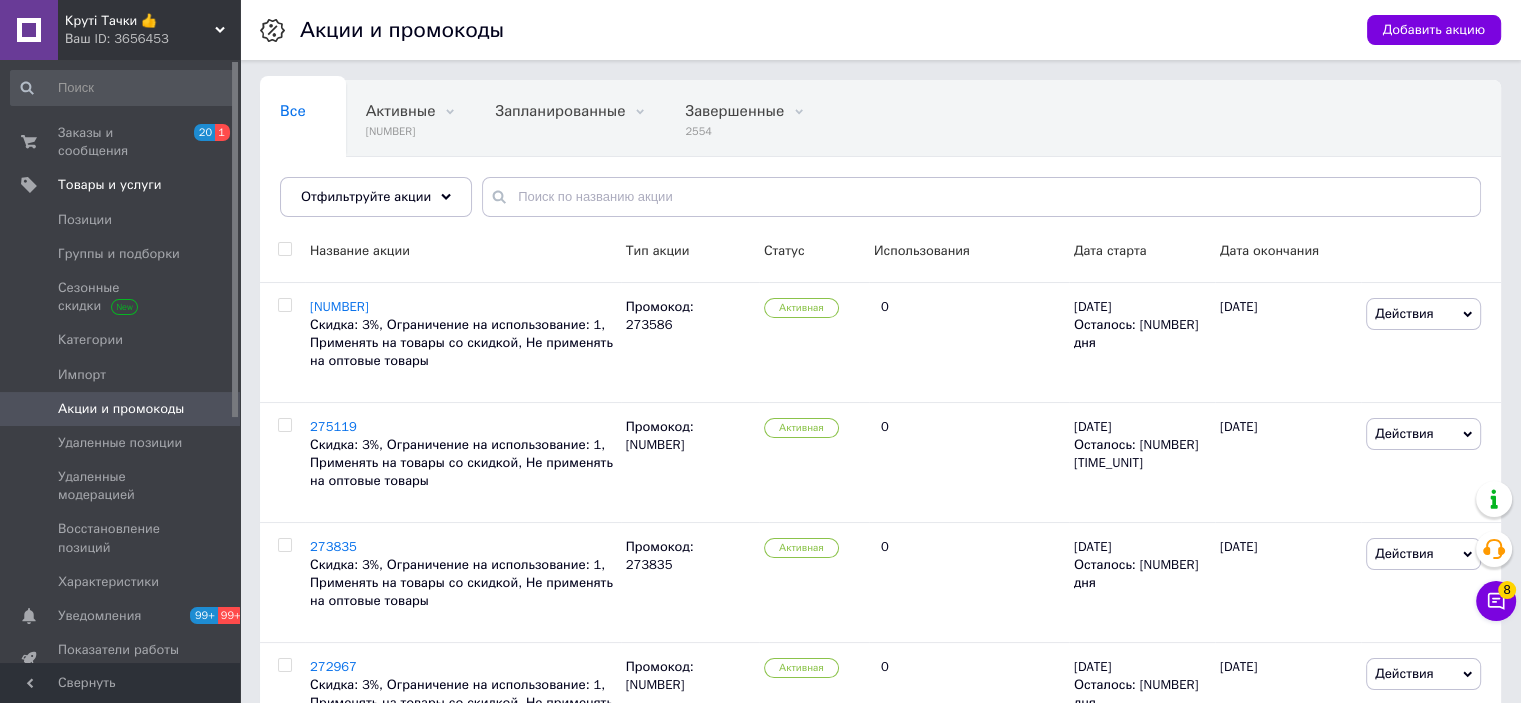 click on "Добавить акцию" at bounding box center (1434, 30) 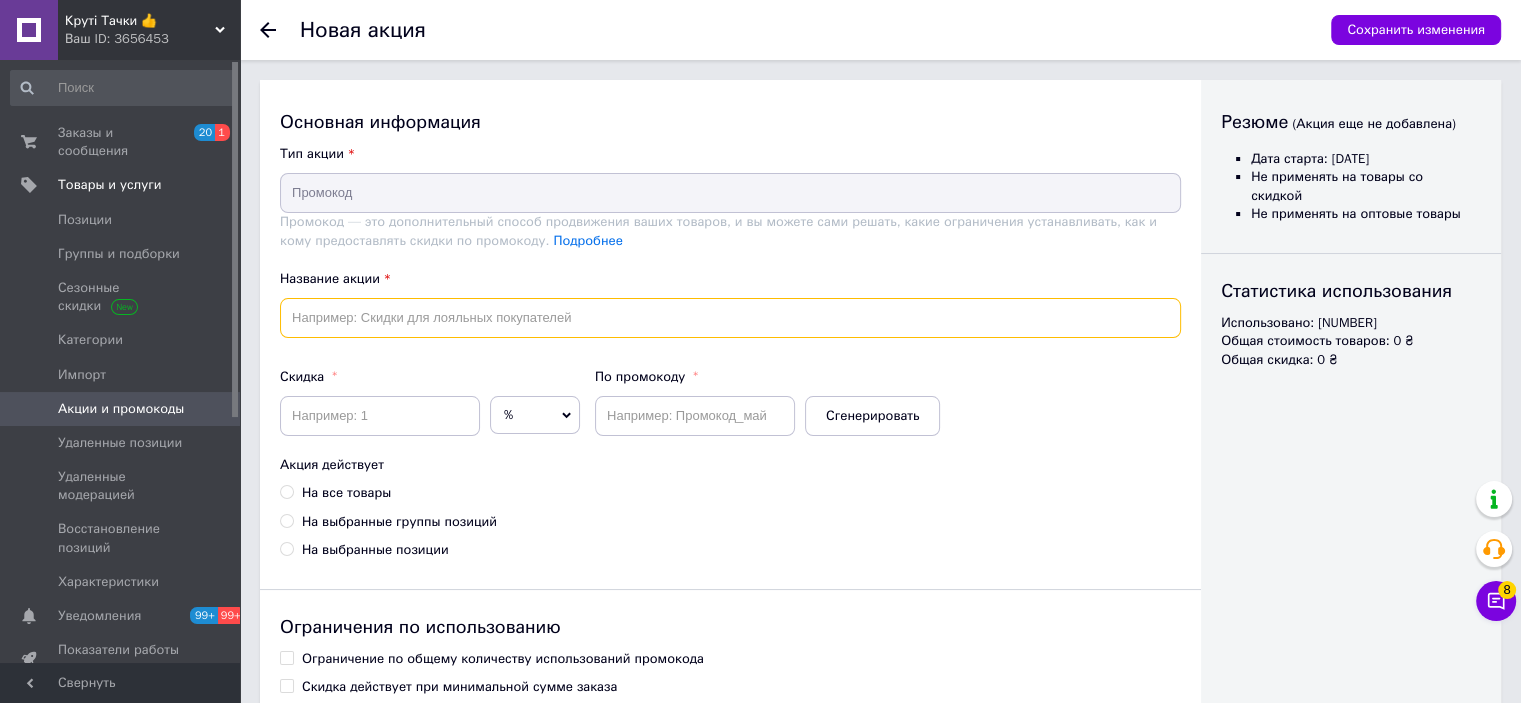 click at bounding box center [730, 318] 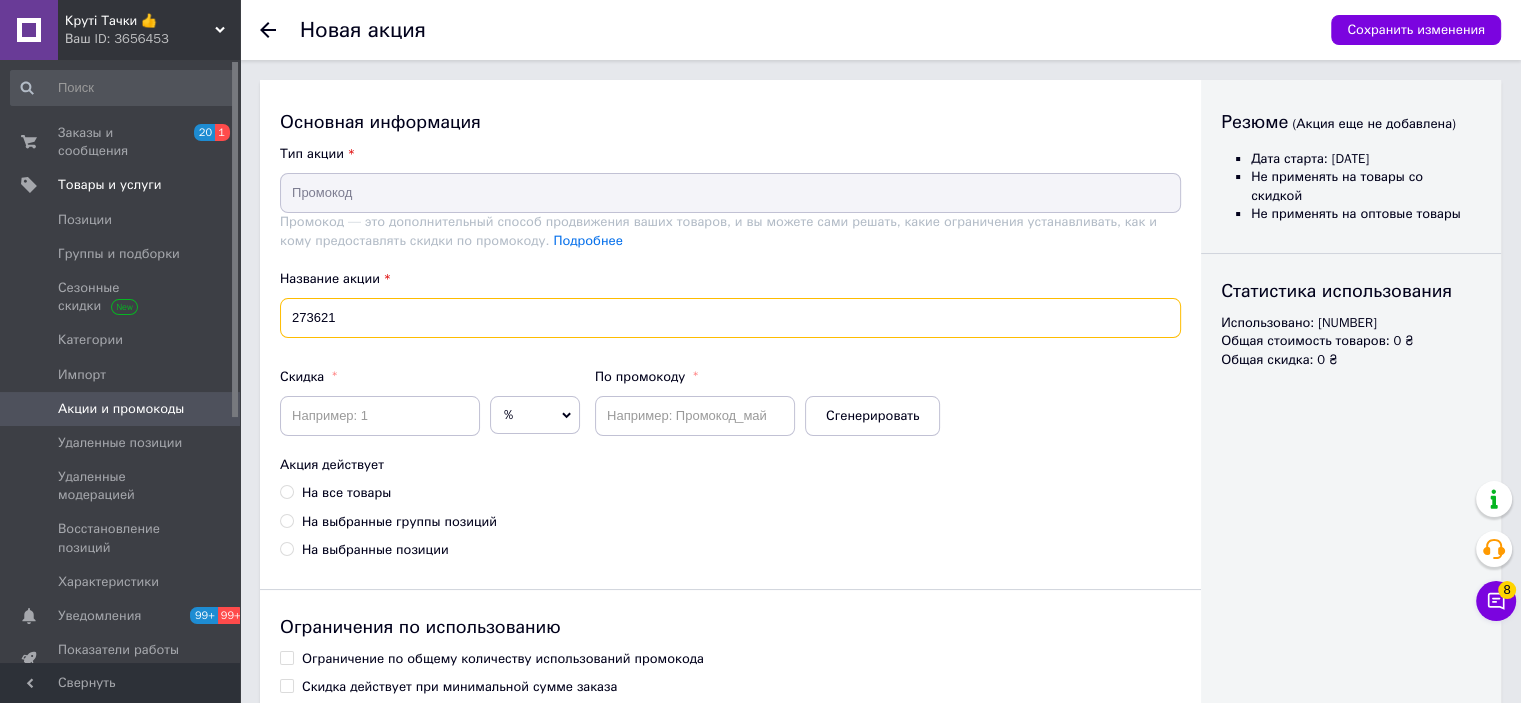 type on "273621" 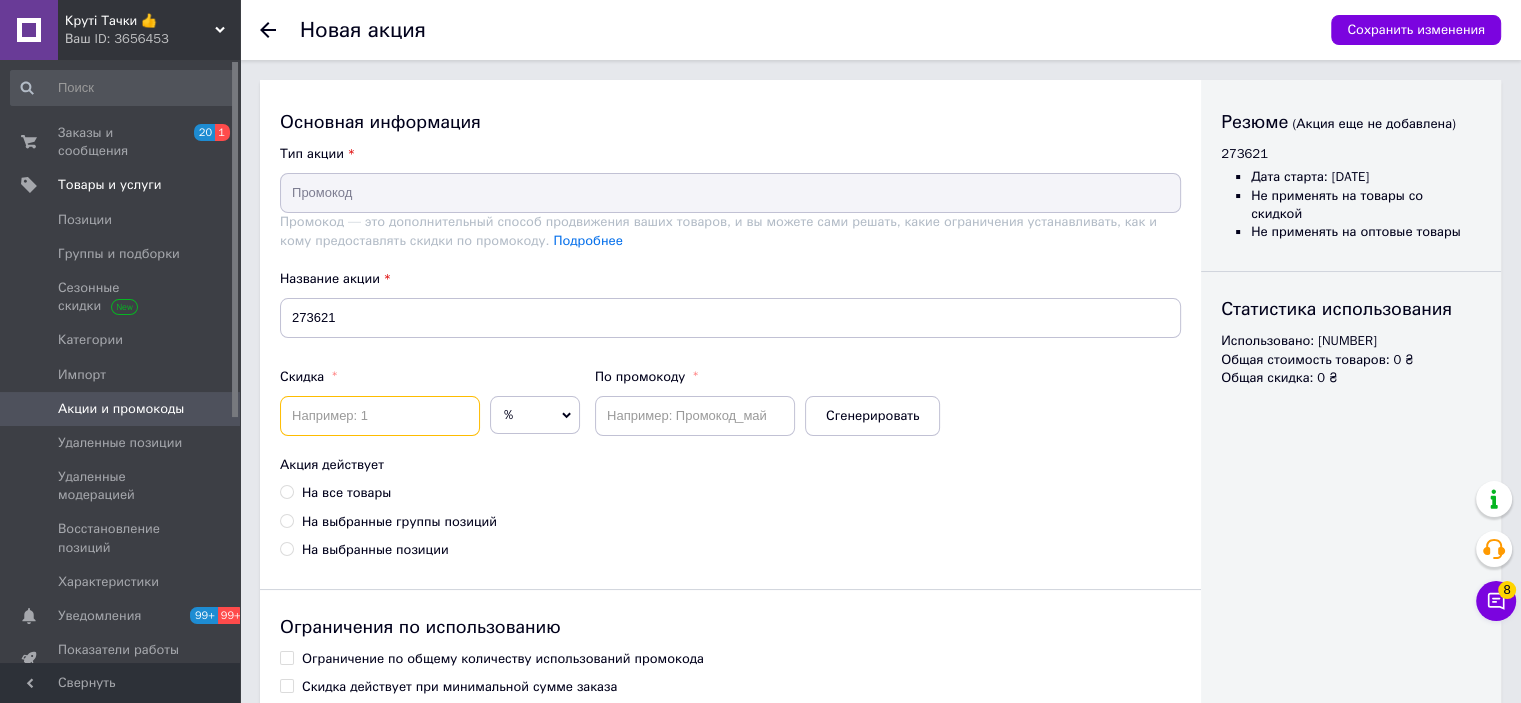 click at bounding box center [380, 416] 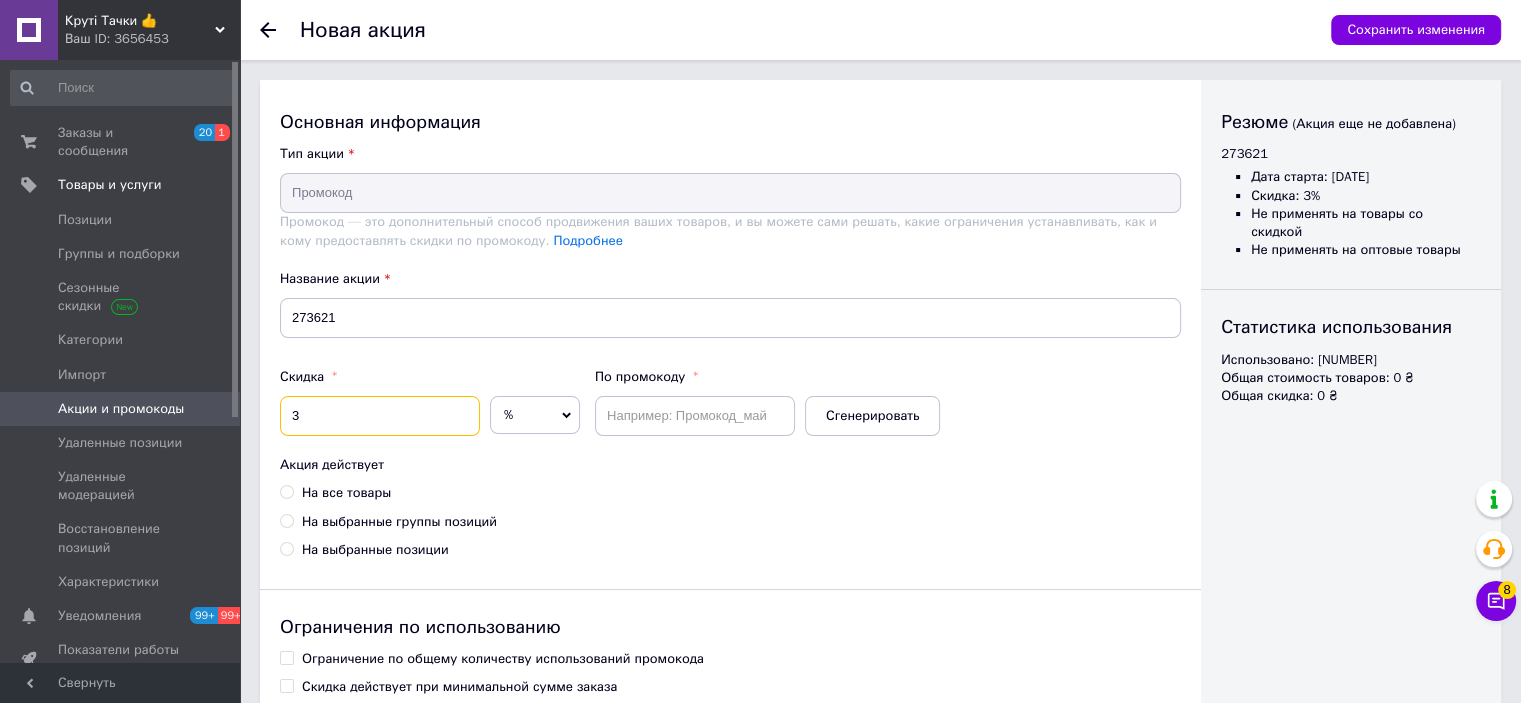 type on "3" 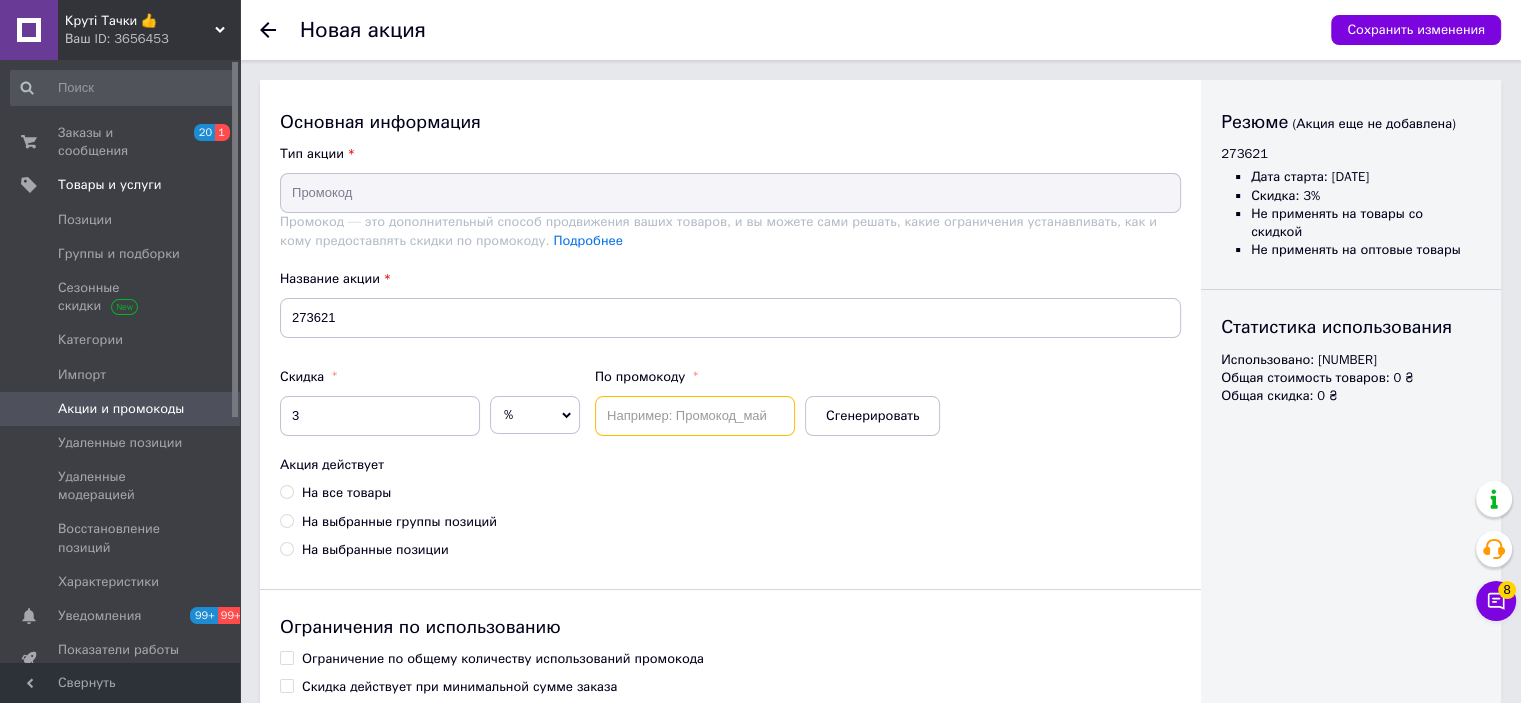 click at bounding box center [695, 416] 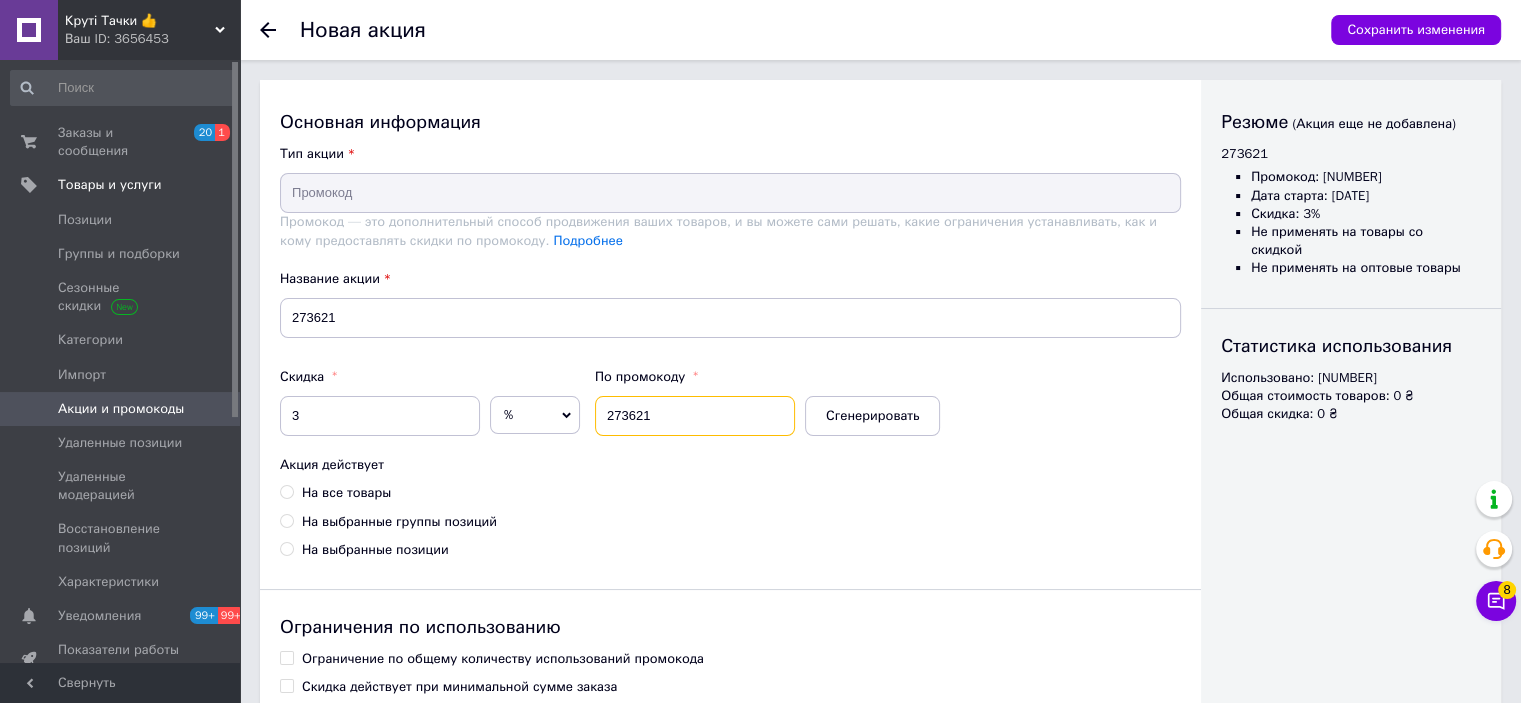 type on "273621" 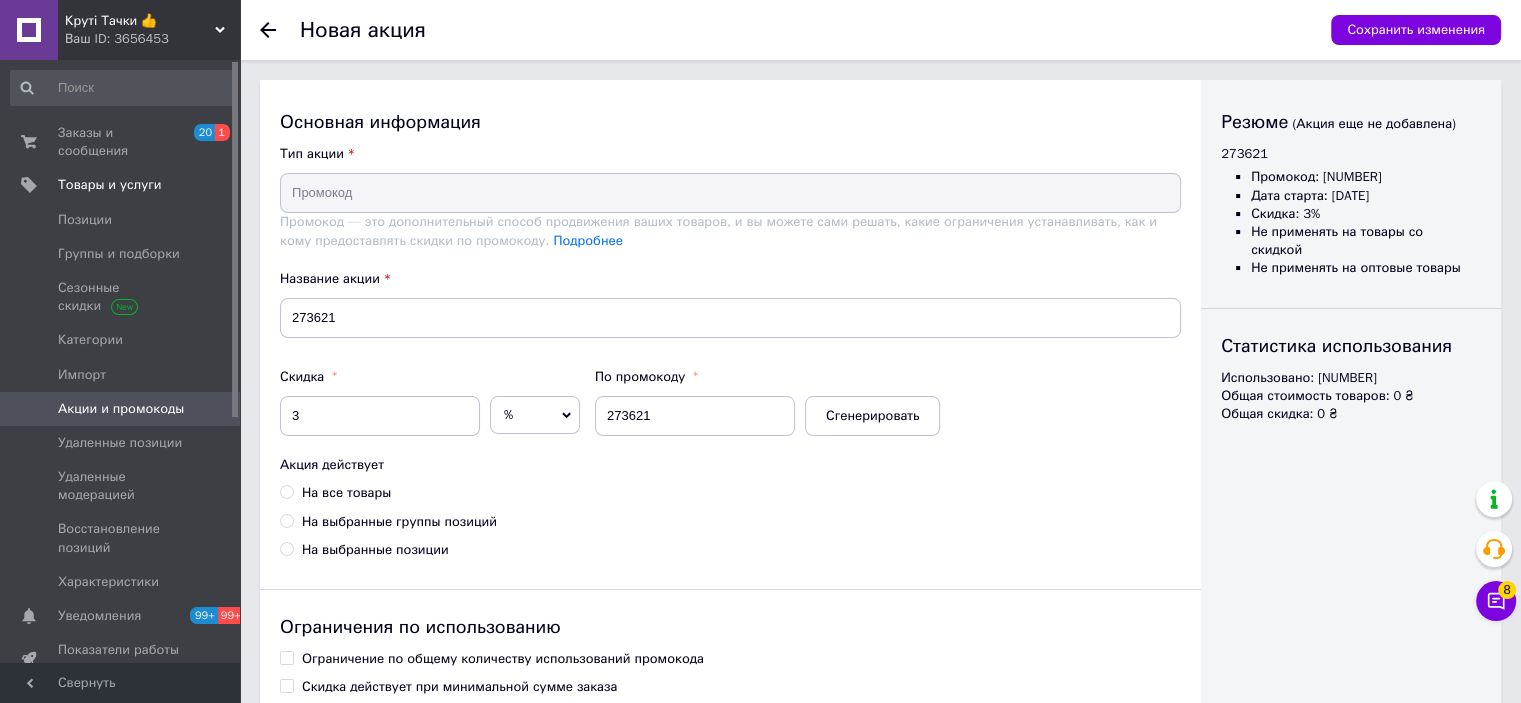 click on "На все товары" at bounding box center [346, 493] 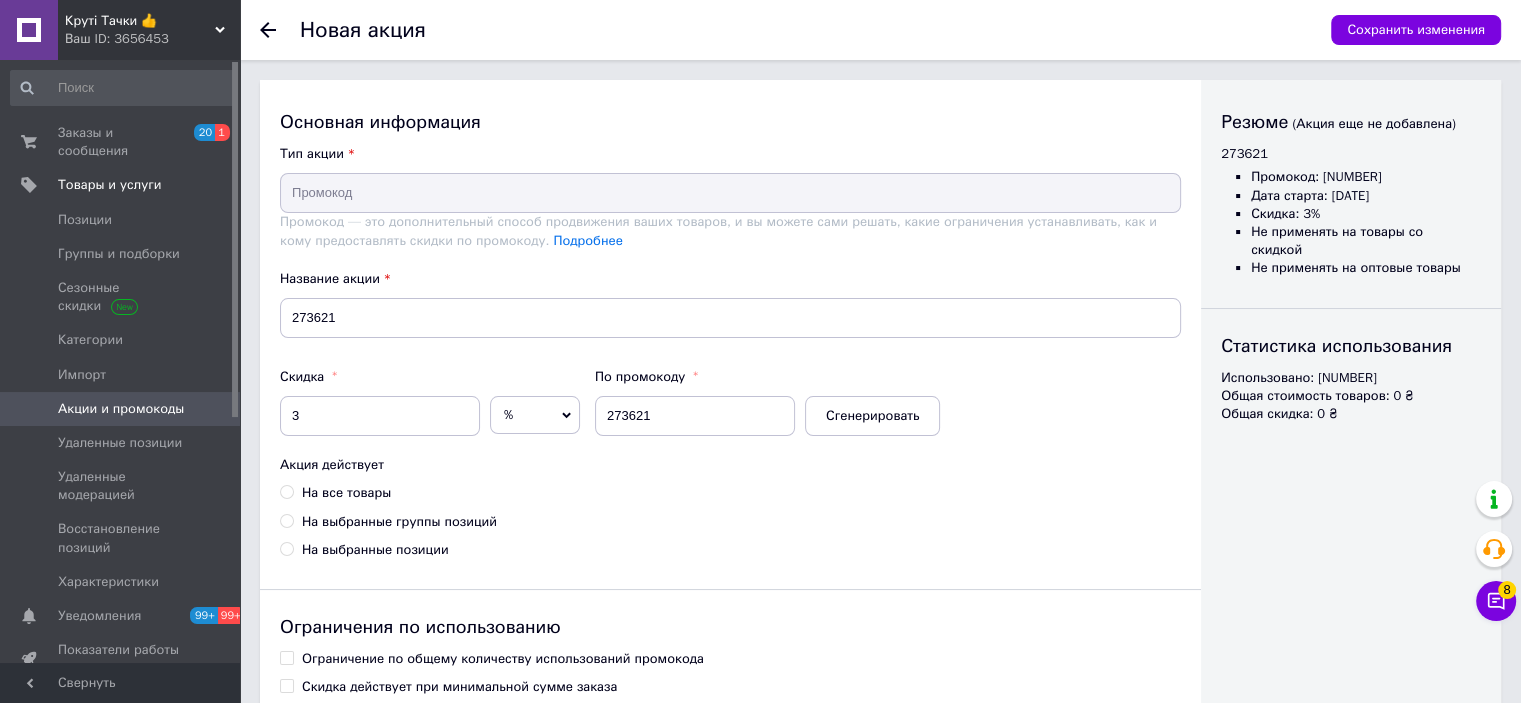 radio on "true" 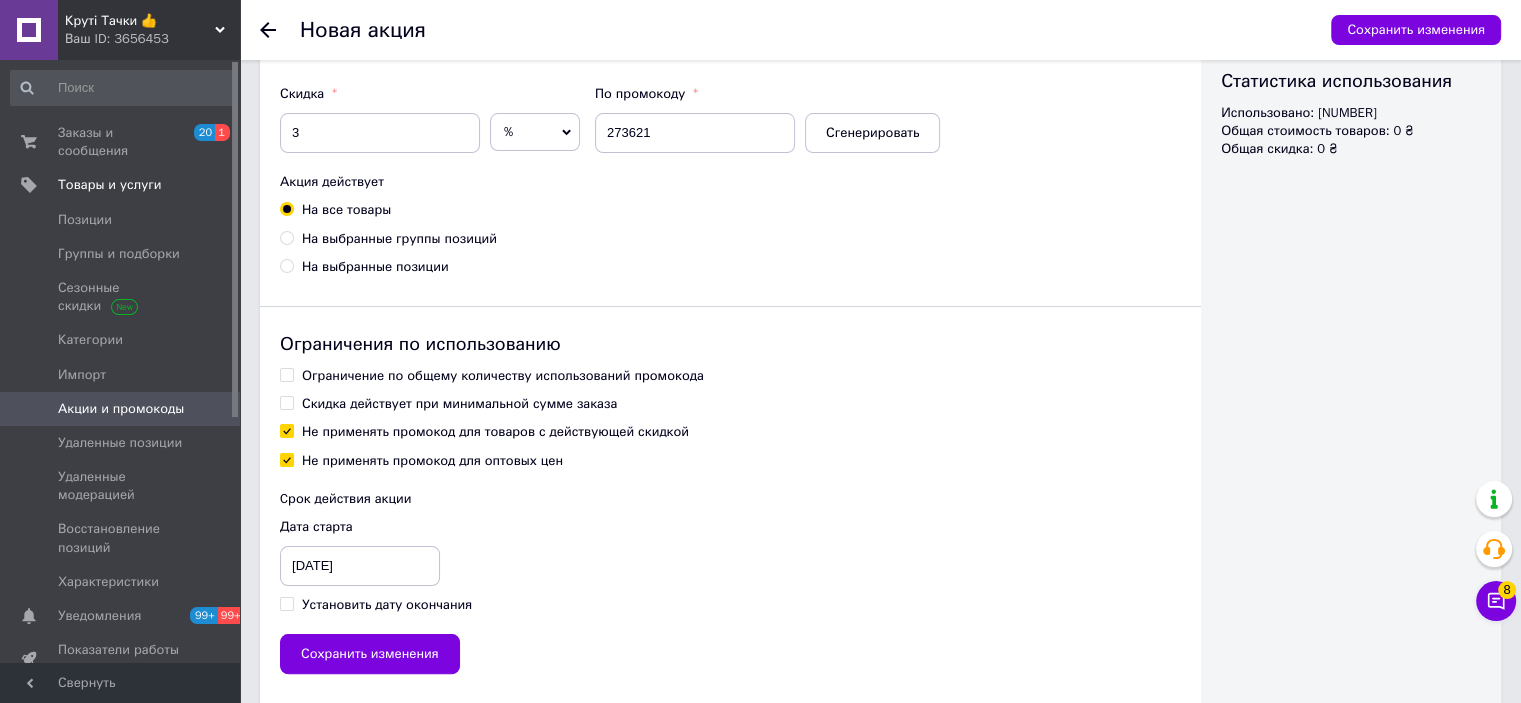 scroll, scrollTop: 302, scrollLeft: 0, axis: vertical 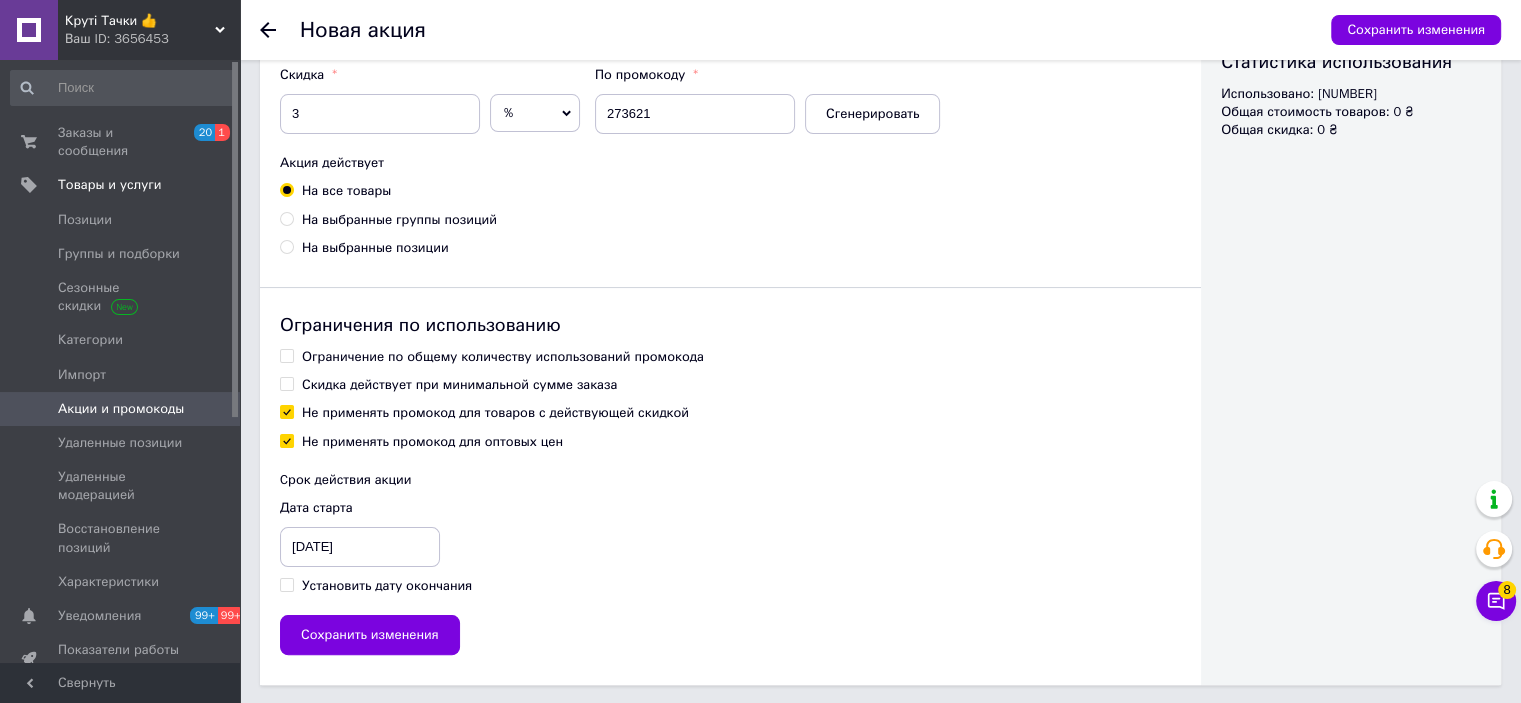 click on "Ограничение по общему количеству использований промокода" at bounding box center [503, 357] 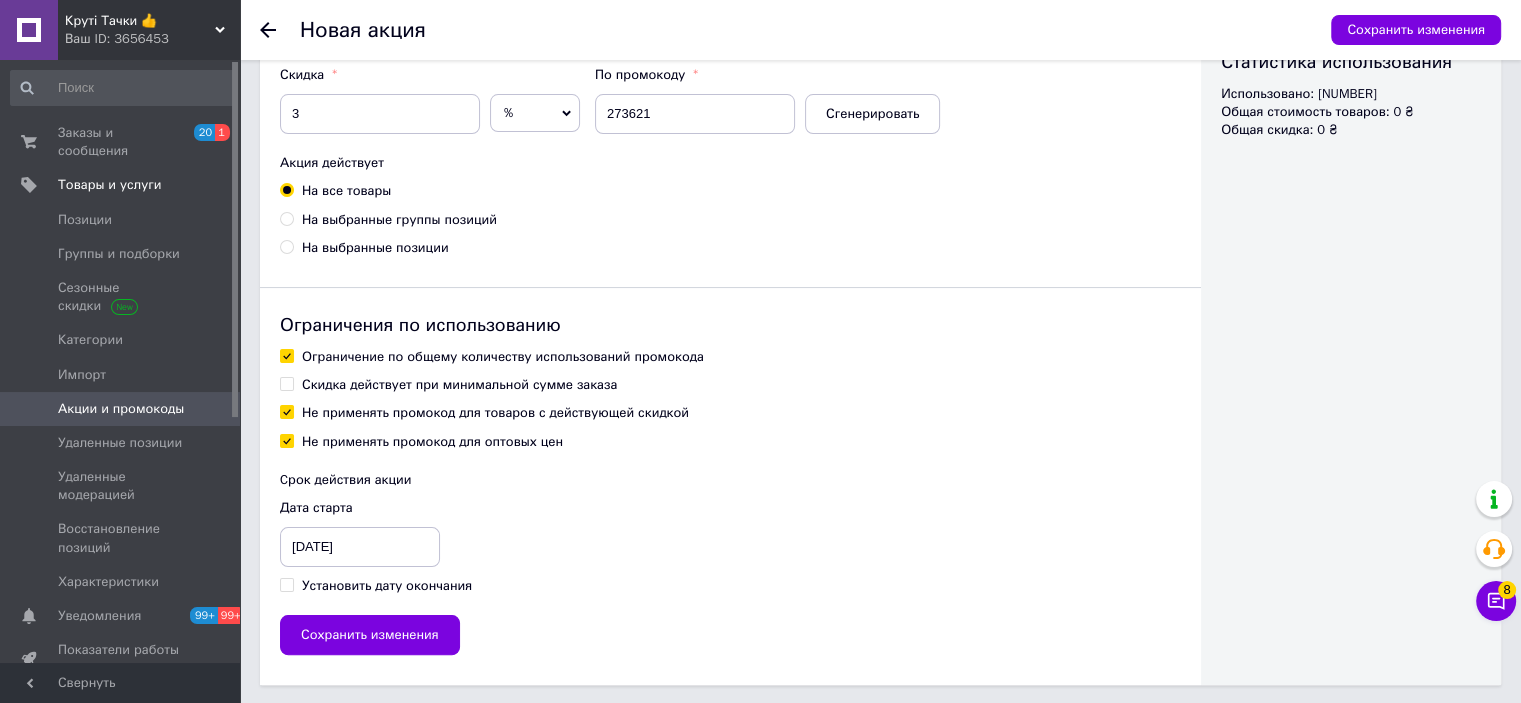 checkbox on "true" 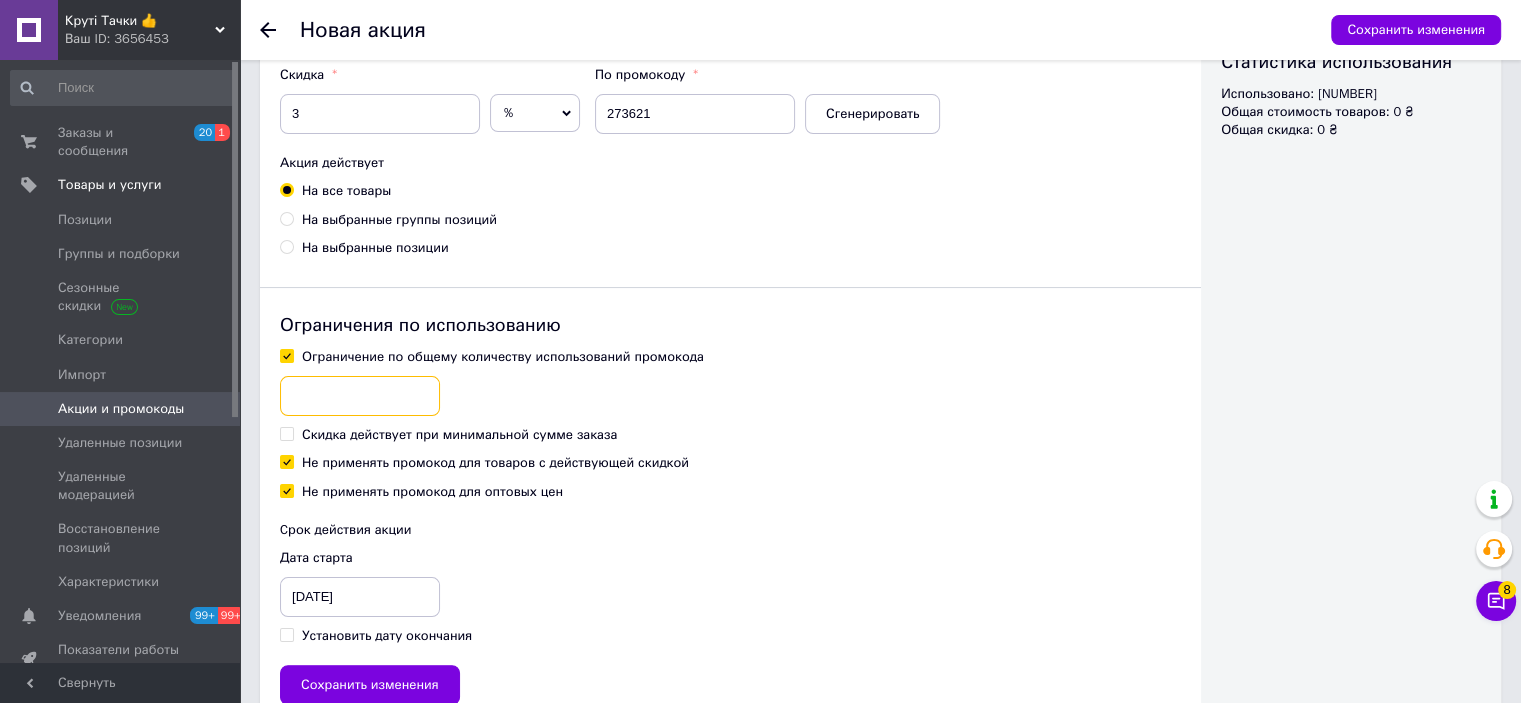 click at bounding box center (360, 396) 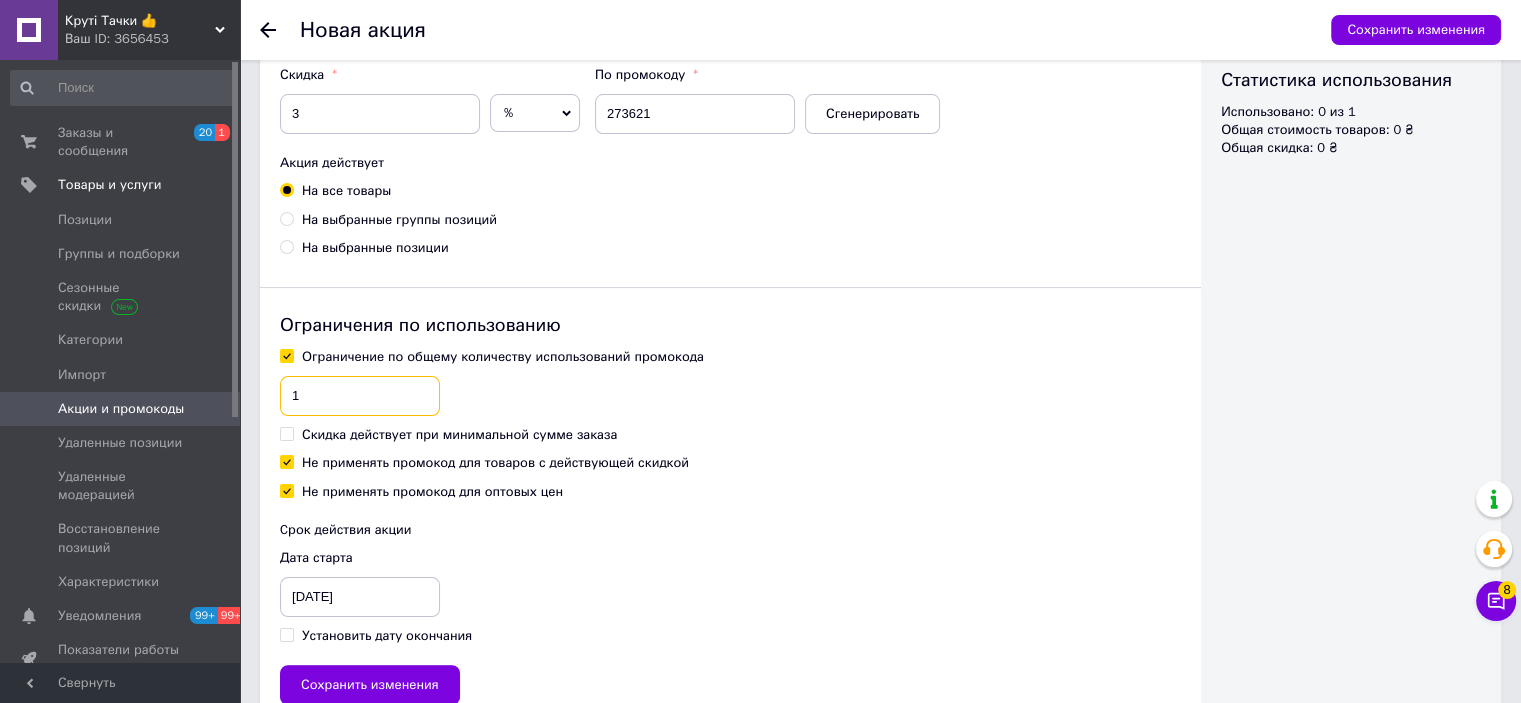 type on "1" 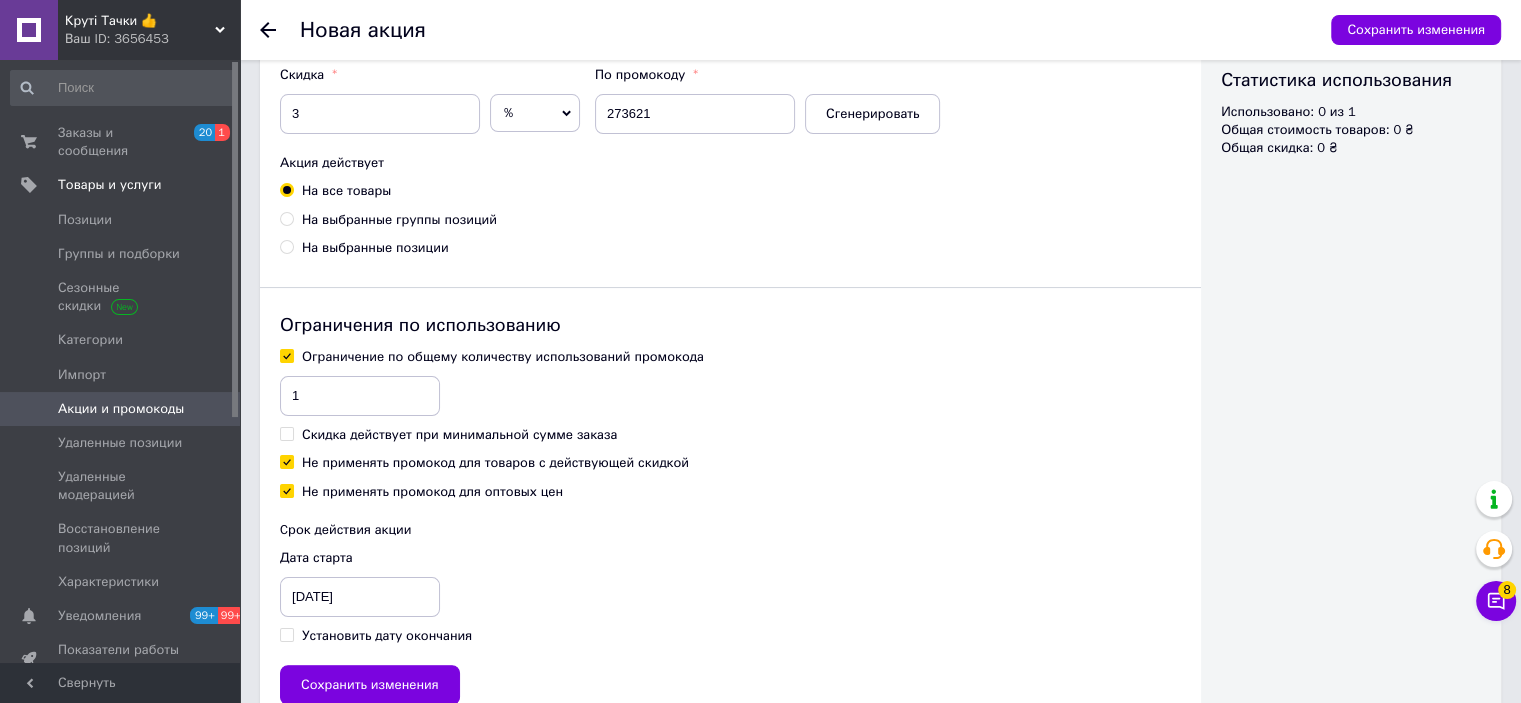 drag, startPoint x: 337, startPoint y: 467, endPoint x: 384, endPoint y: 555, distance: 99.764725 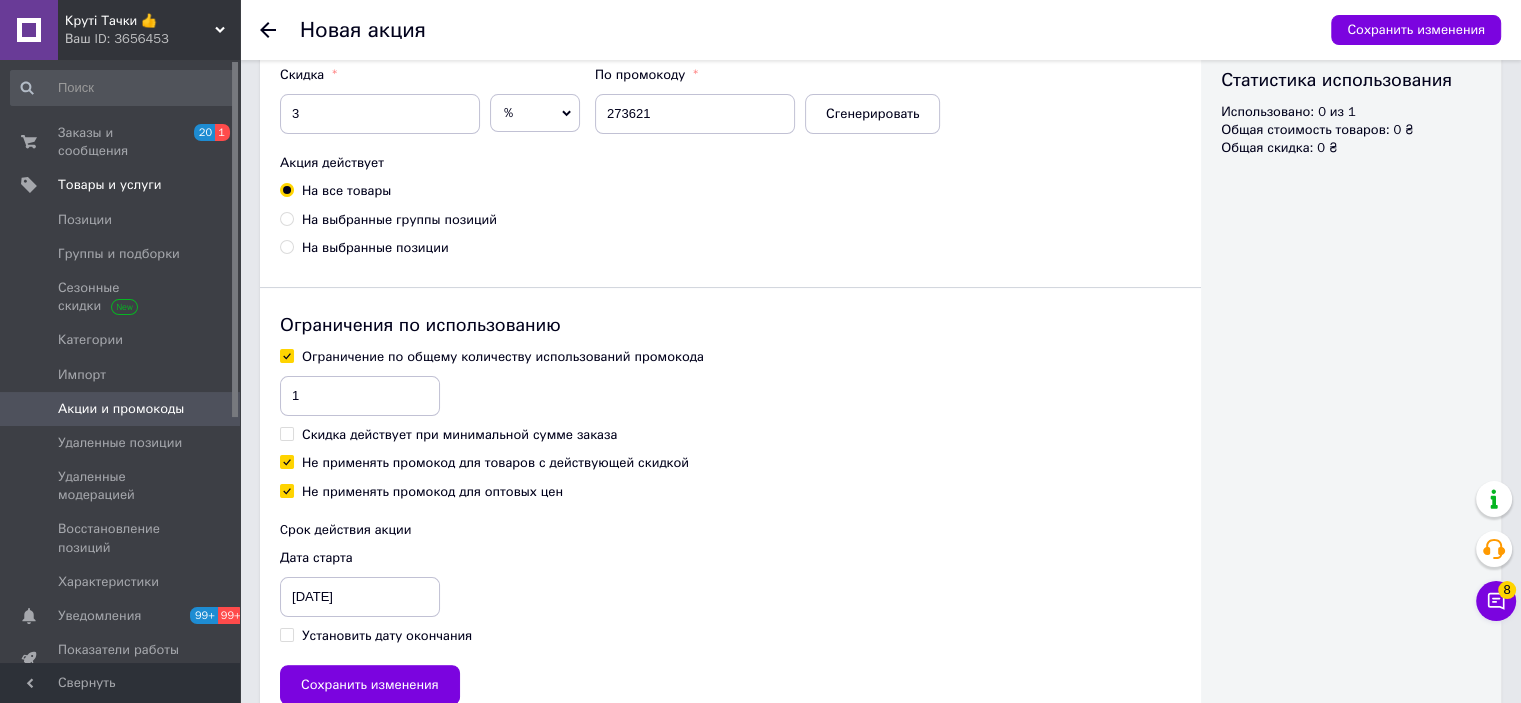 click on "Не применять промокод для товаров с действующей скидкой" at bounding box center (495, 463) 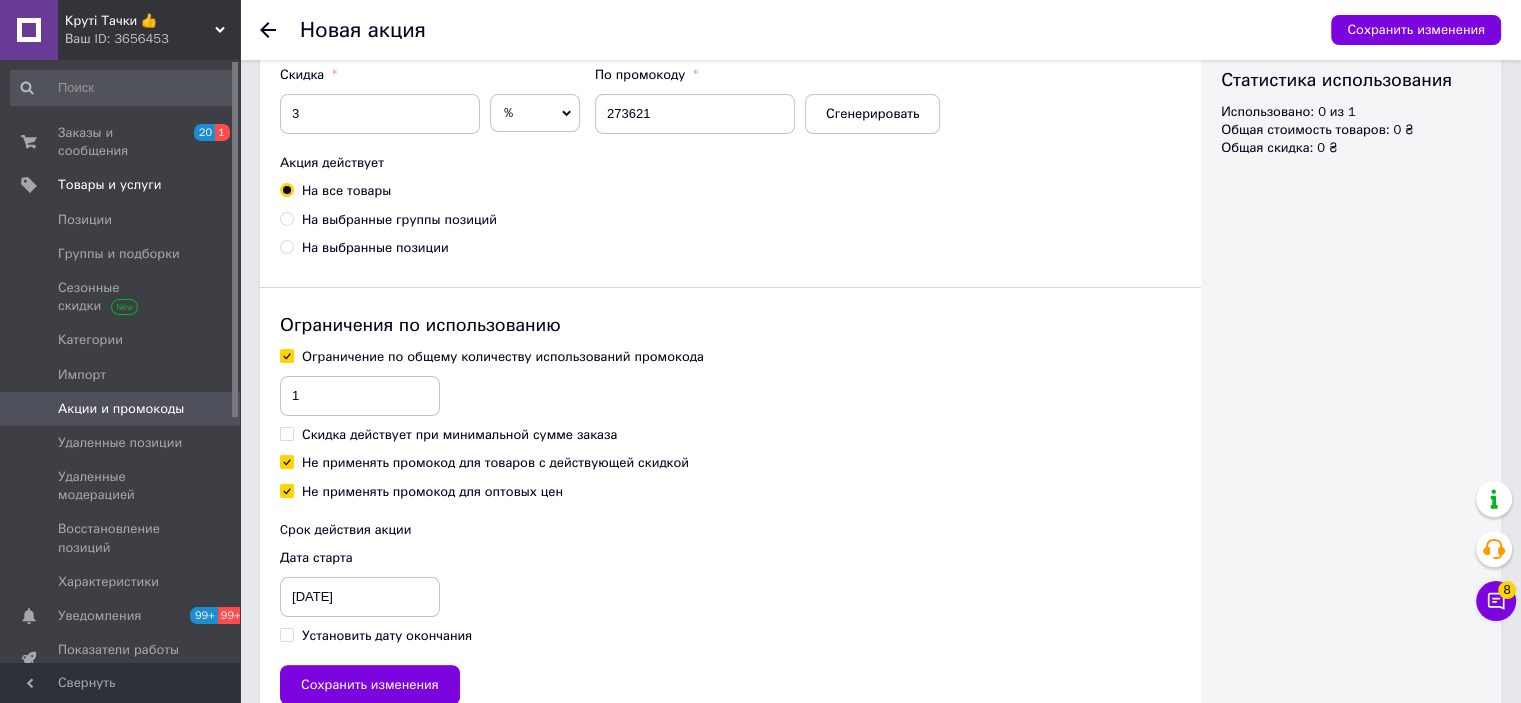 click on "Не применять промокод для товаров с действующей скидкой" at bounding box center [286, 461] 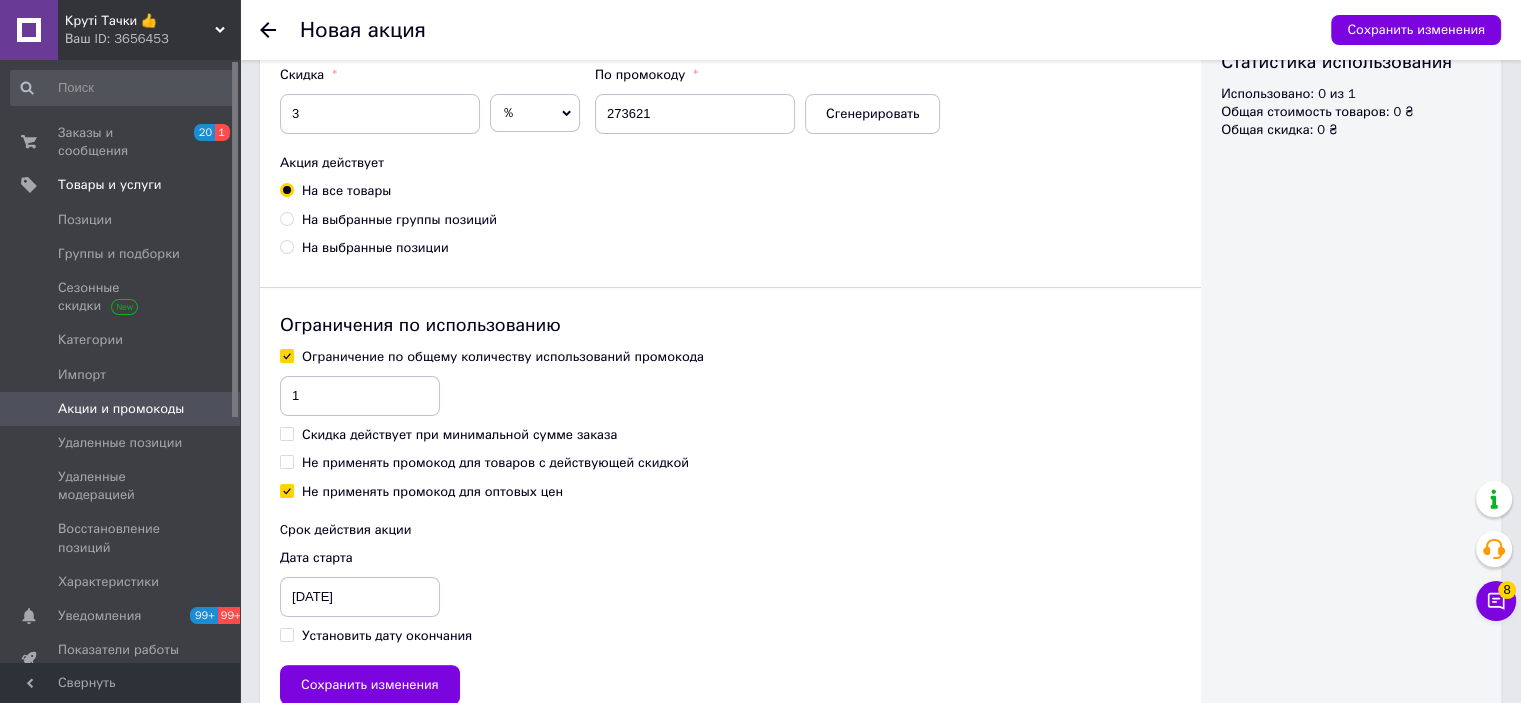 click on "Установить дату окончания" at bounding box center (387, 636) 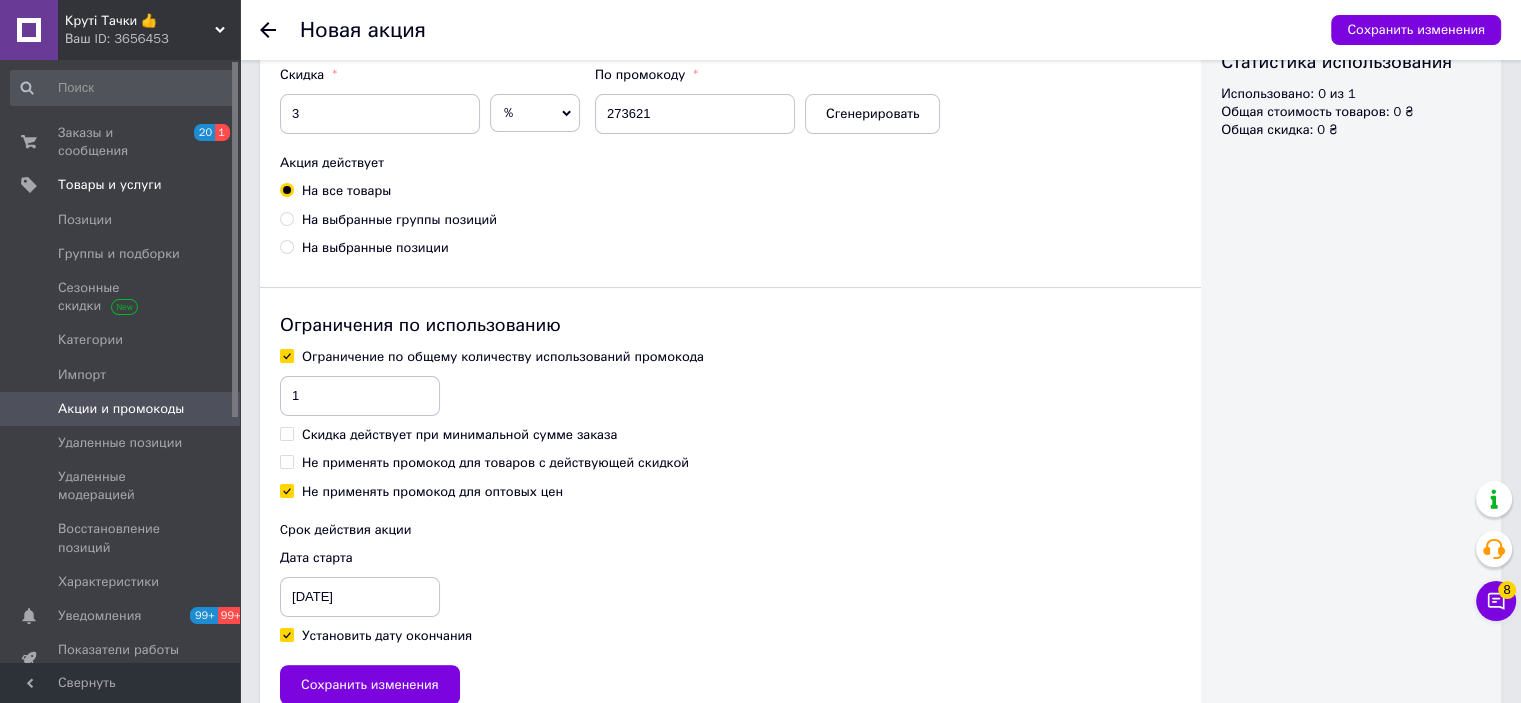 checkbox on "true" 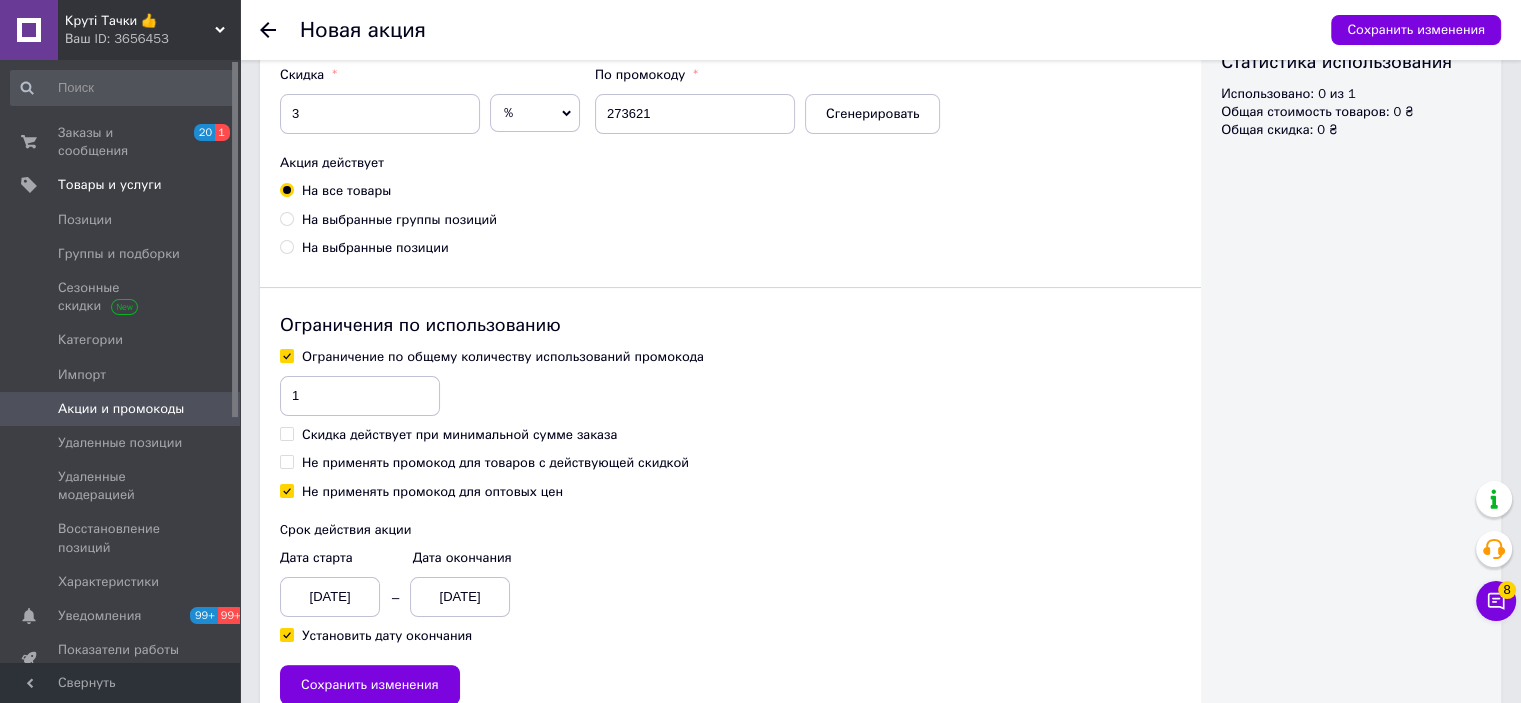 click on "[DATE]" at bounding box center (330, 597) 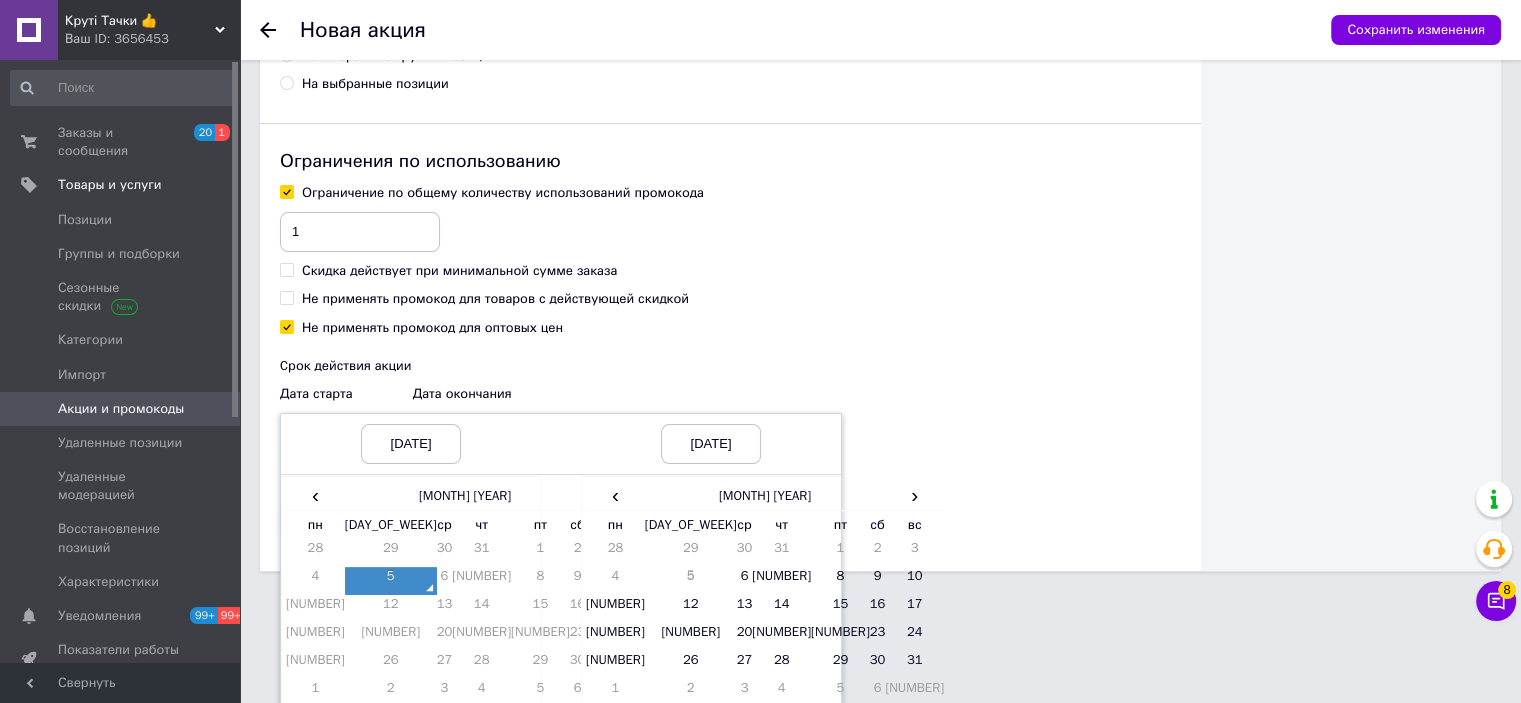 scroll, scrollTop: 533, scrollLeft: 0, axis: vertical 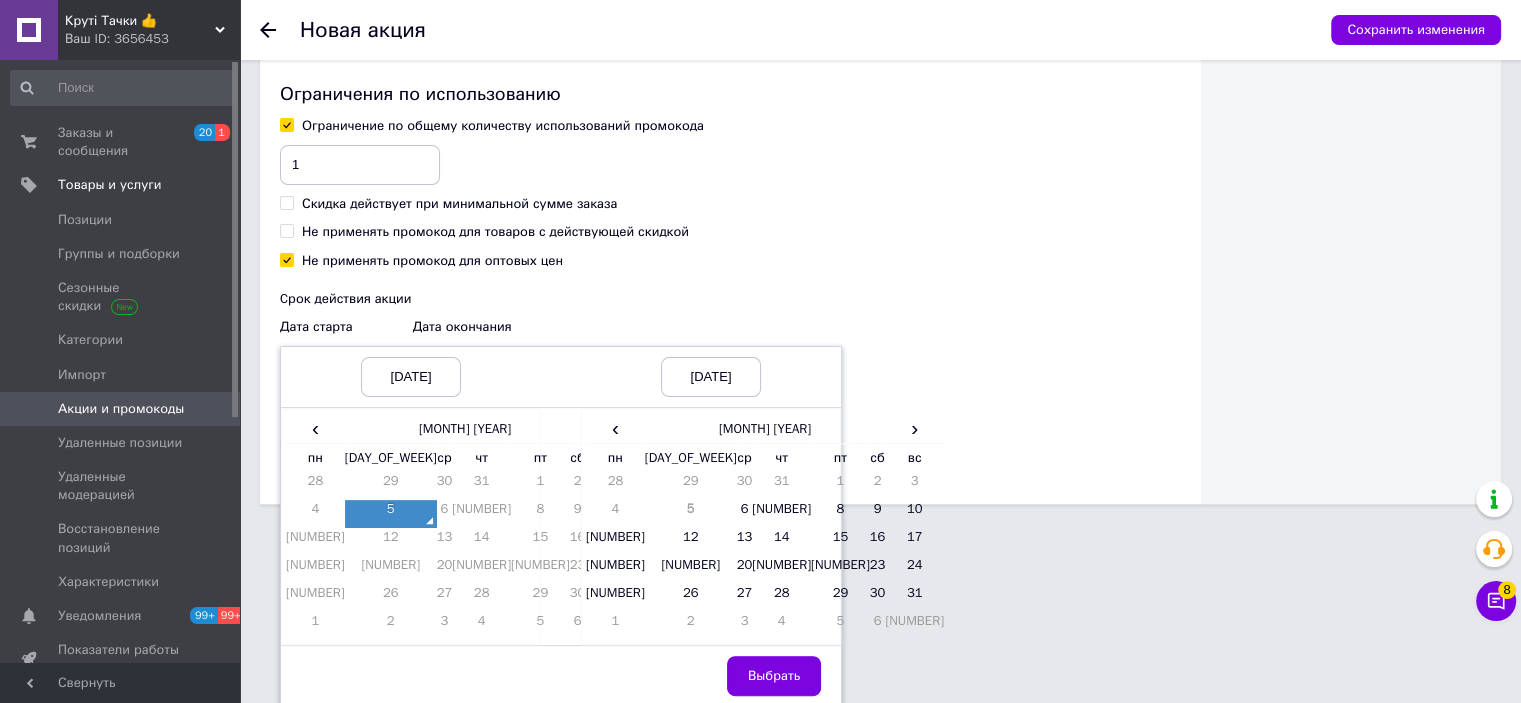click on "5" at bounding box center [391, 514] 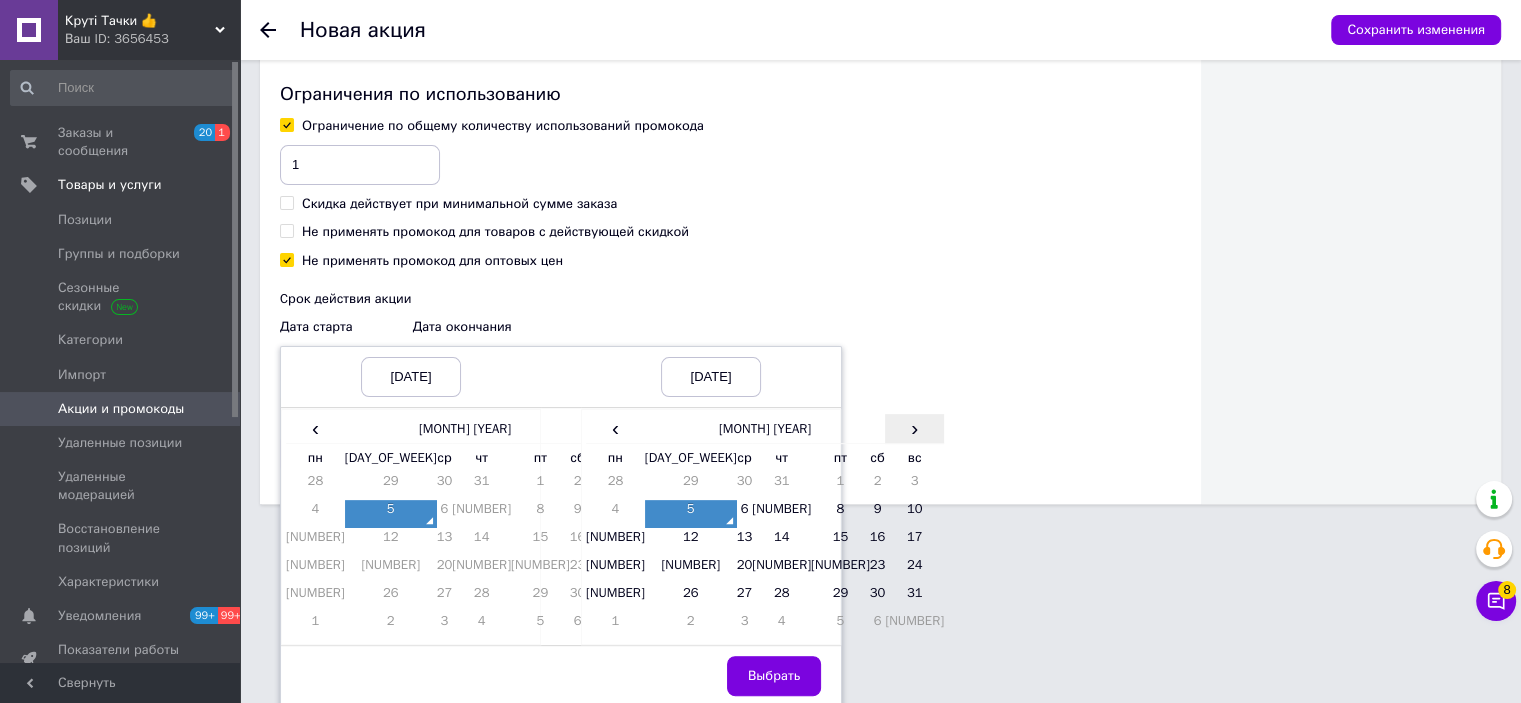 click on "›" at bounding box center (914, 428) 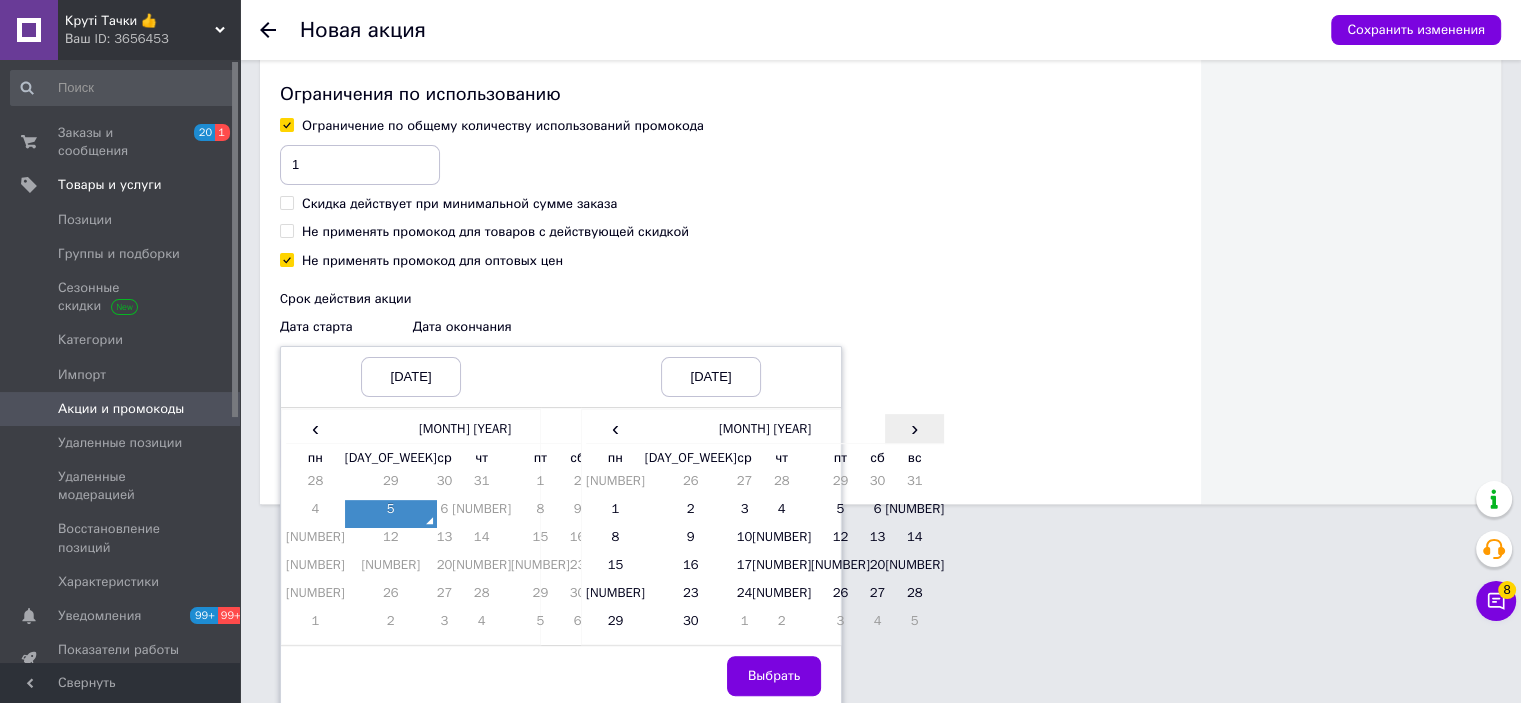 click on "›" at bounding box center [914, 428] 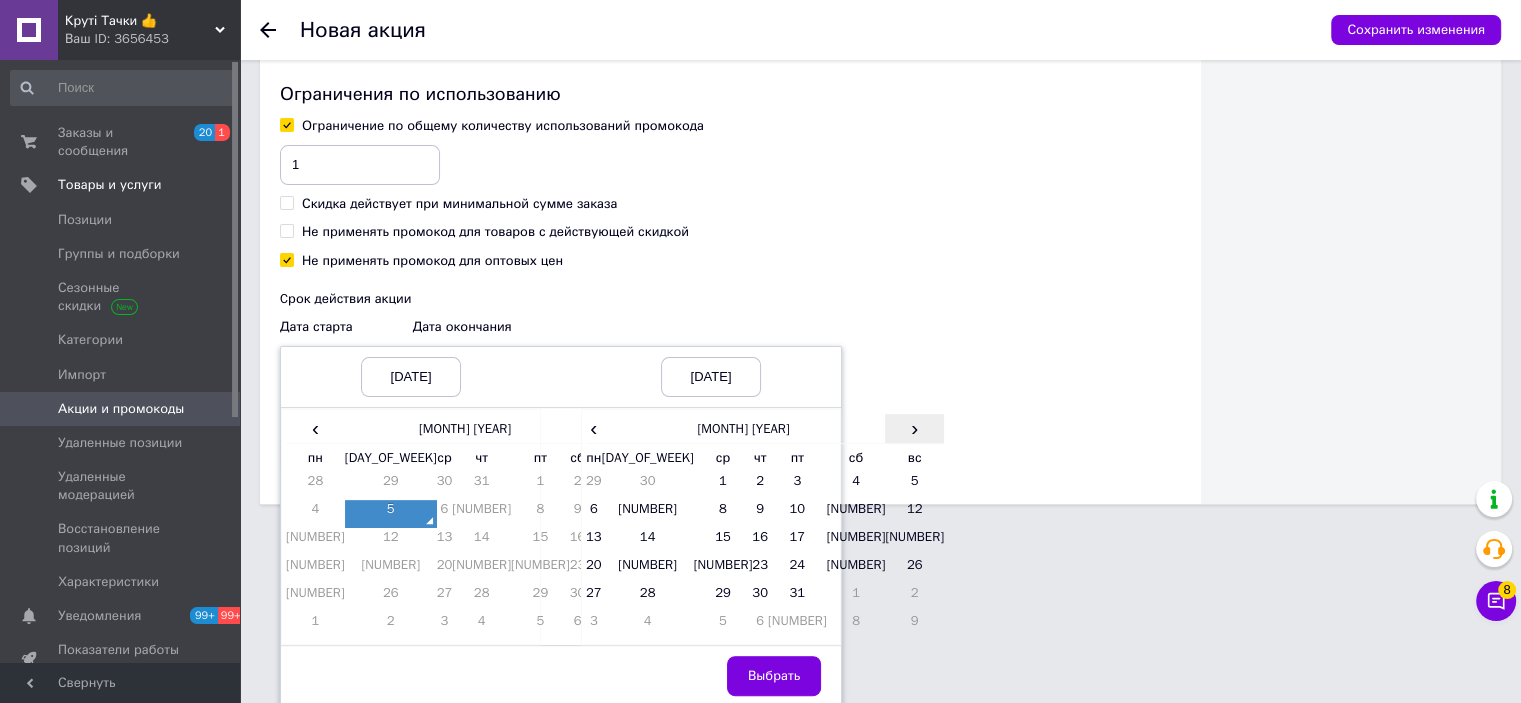click on "›" at bounding box center [914, 428] 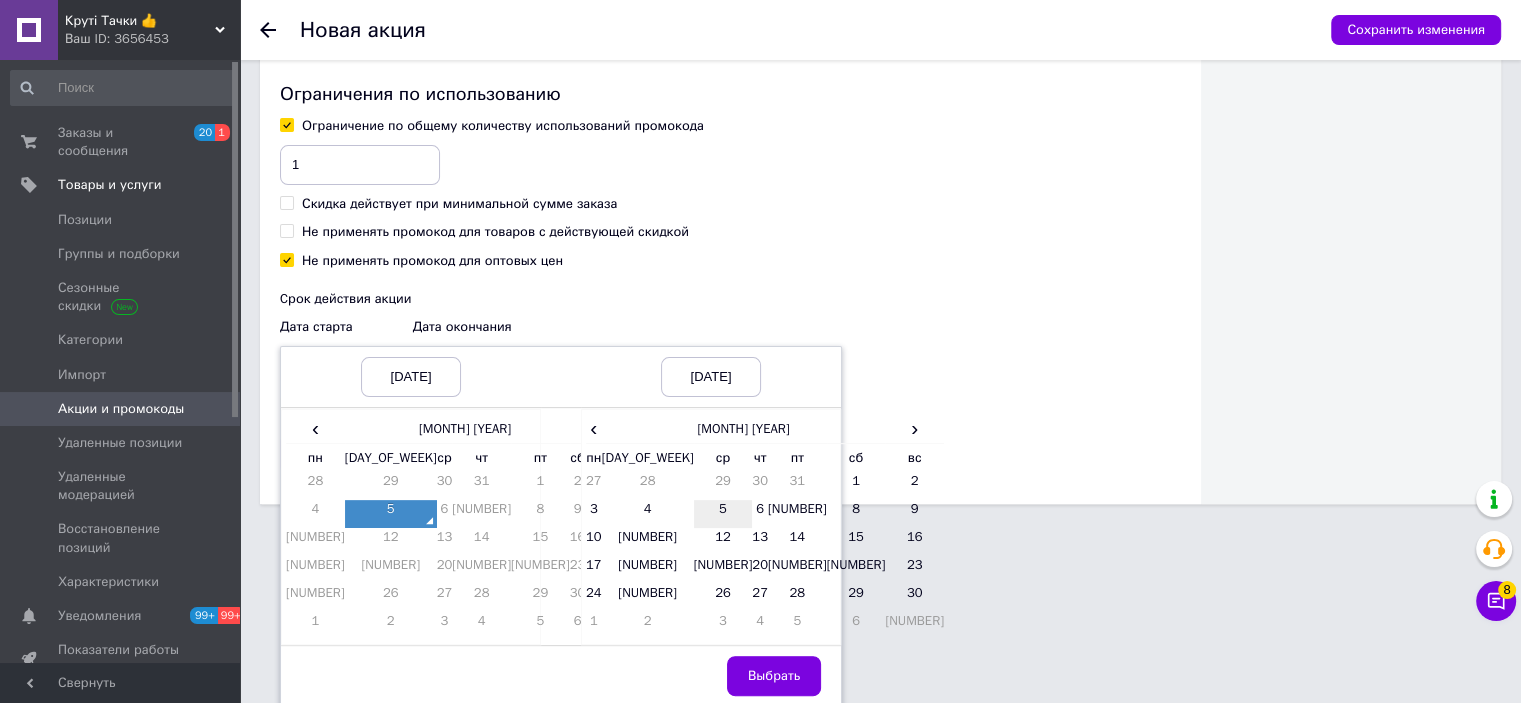 click on "5" at bounding box center (723, 514) 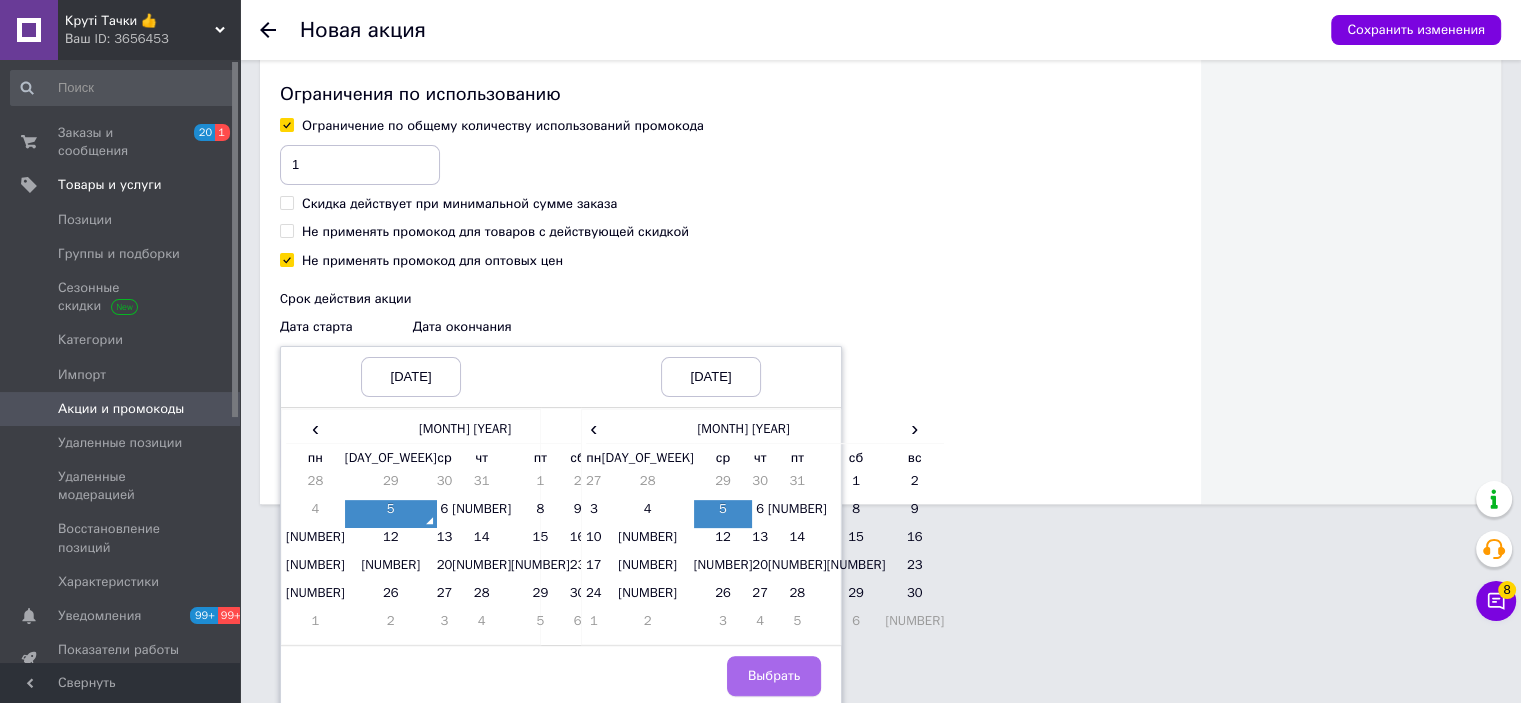 click on "Выбрать" at bounding box center (774, 676) 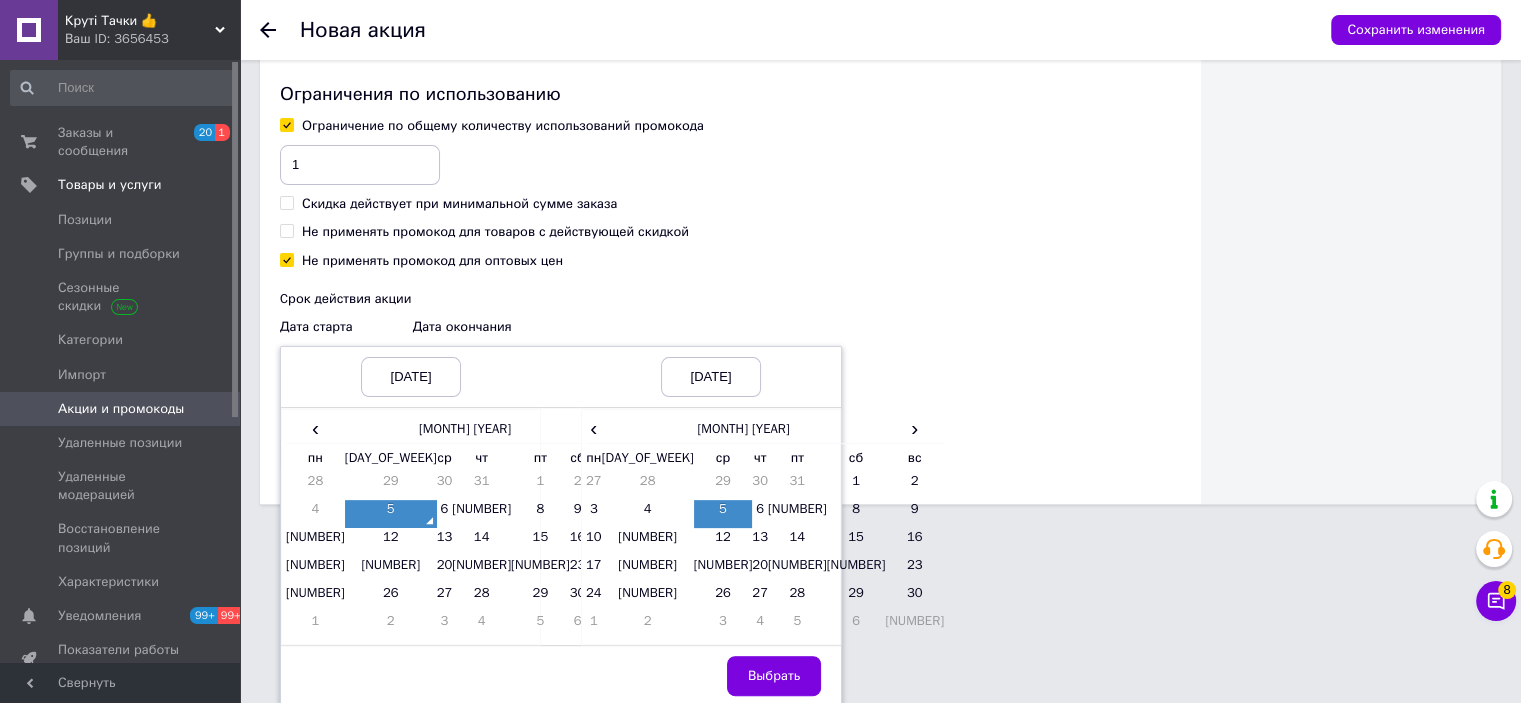 scroll, scrollTop: 352, scrollLeft: 0, axis: vertical 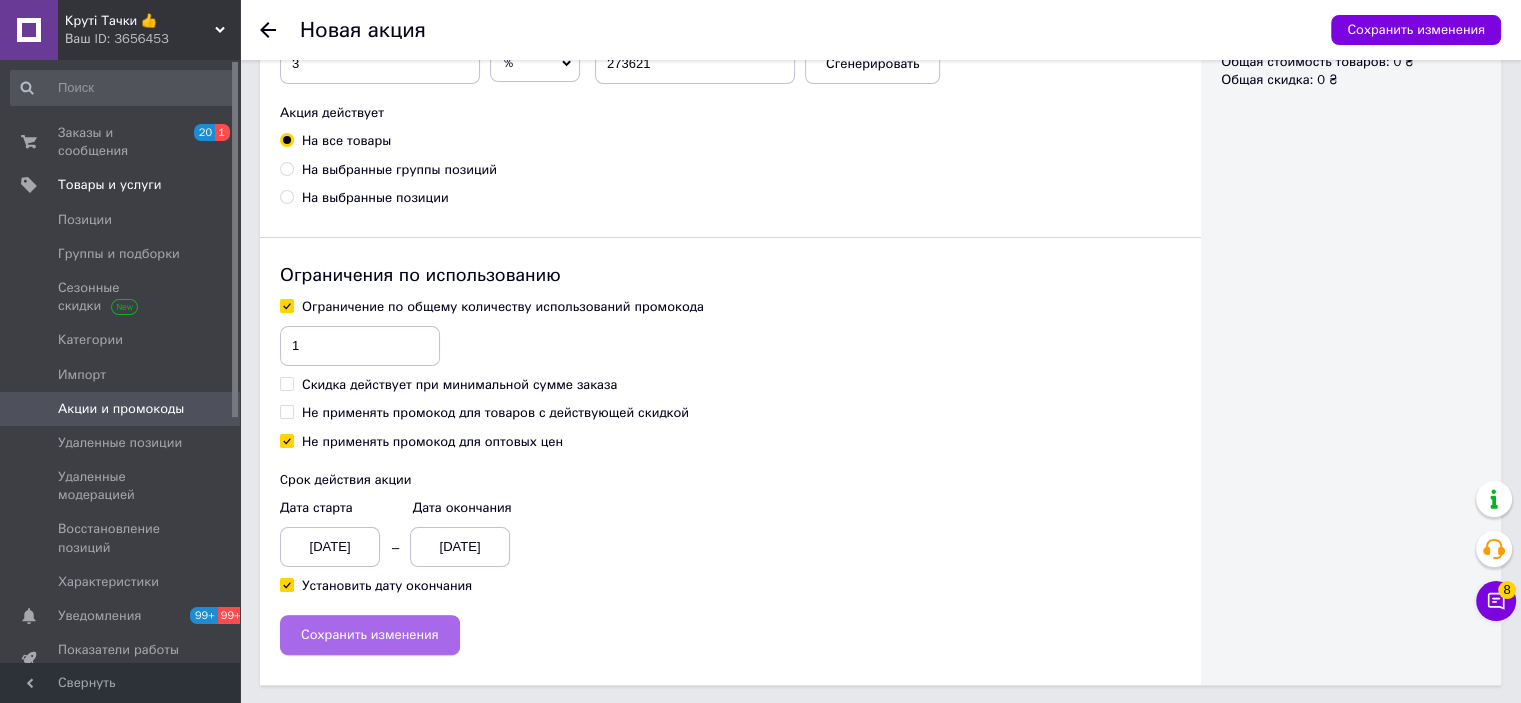 click on "Сохранить изменения" at bounding box center (370, 635) 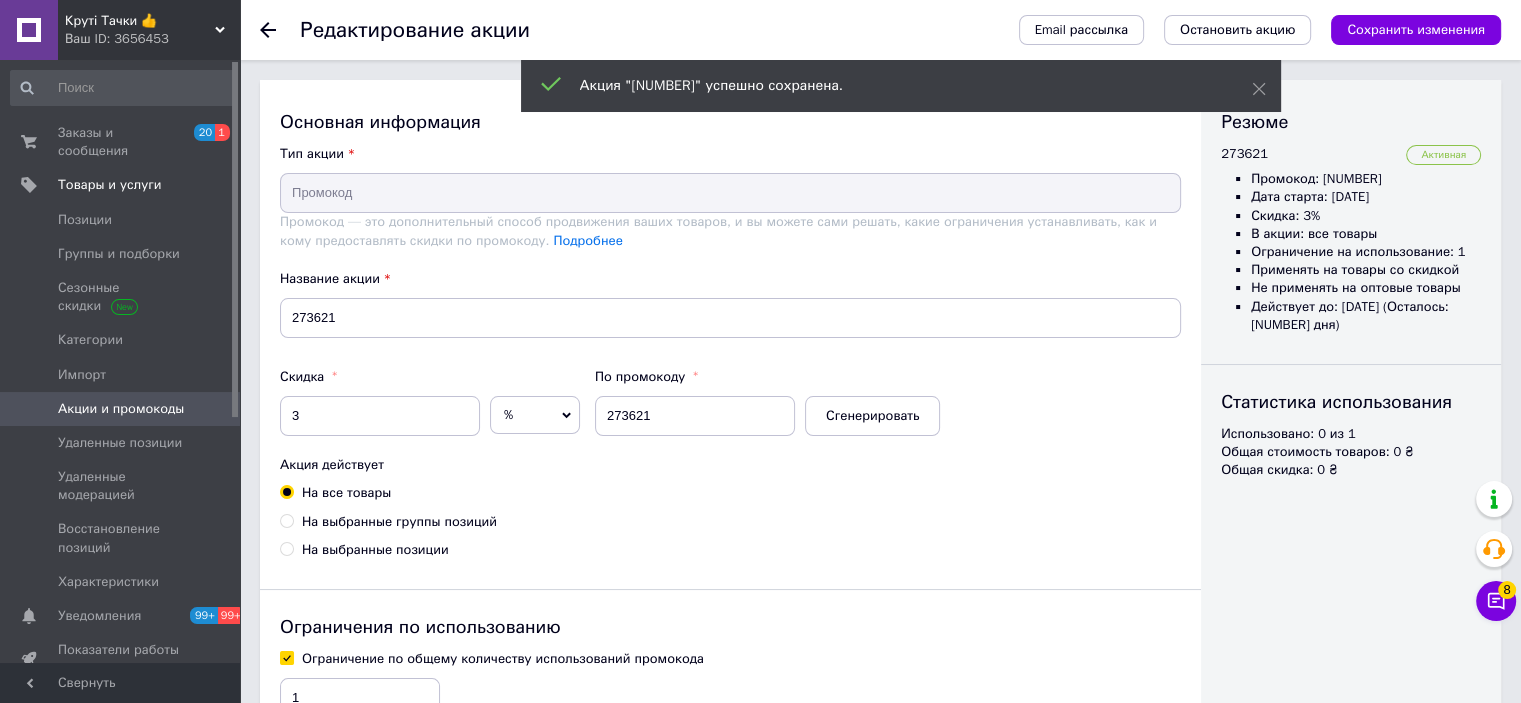 click at bounding box center (212, 409) 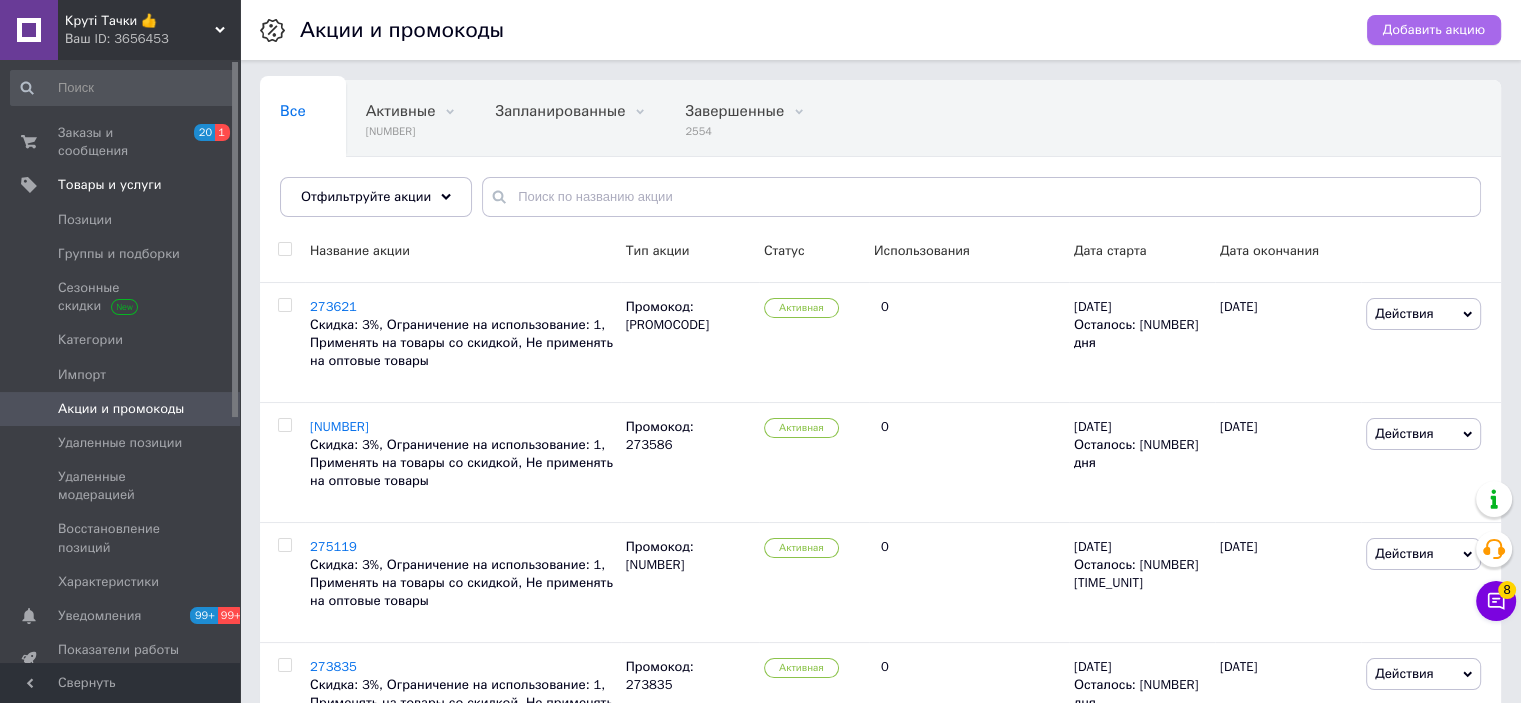 click on "Добавить акцию" at bounding box center [1434, 30] 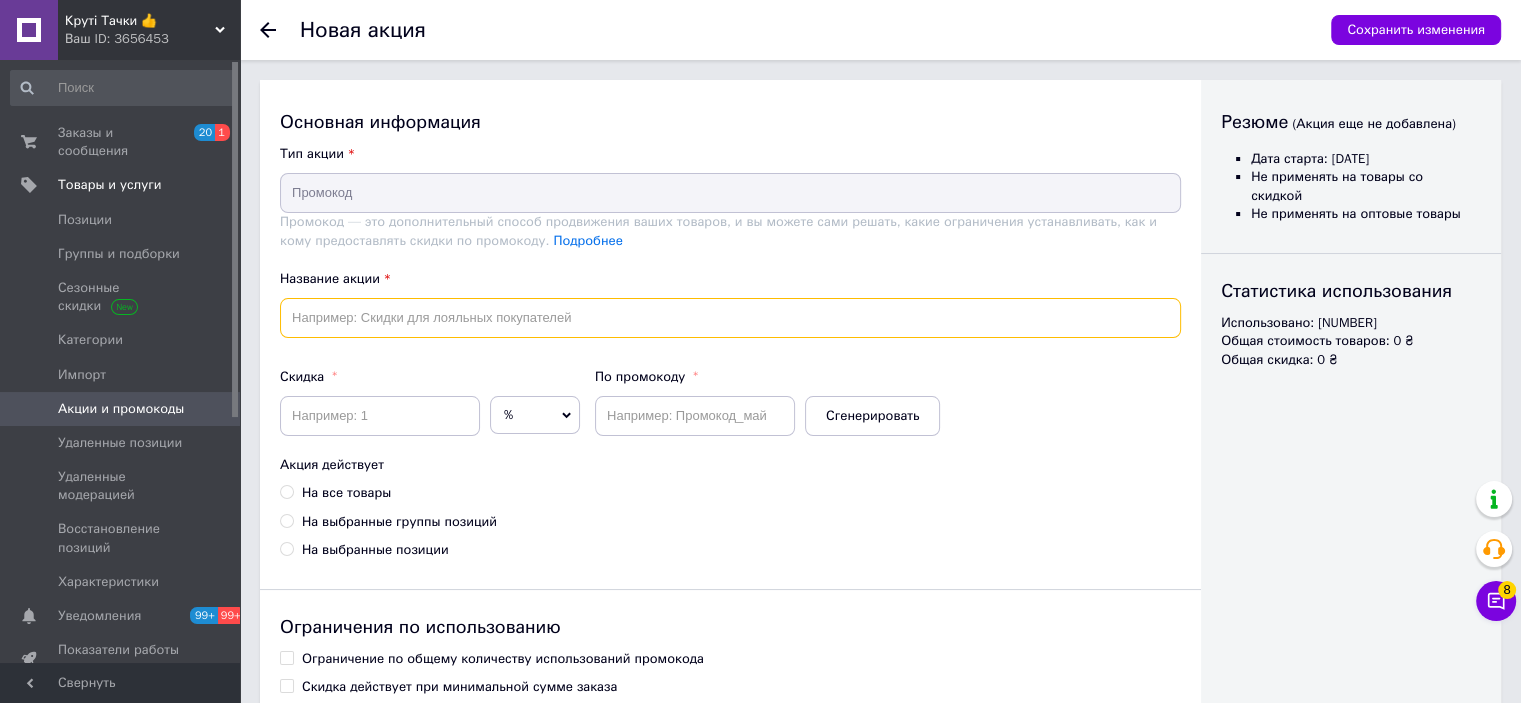 click at bounding box center [730, 318] 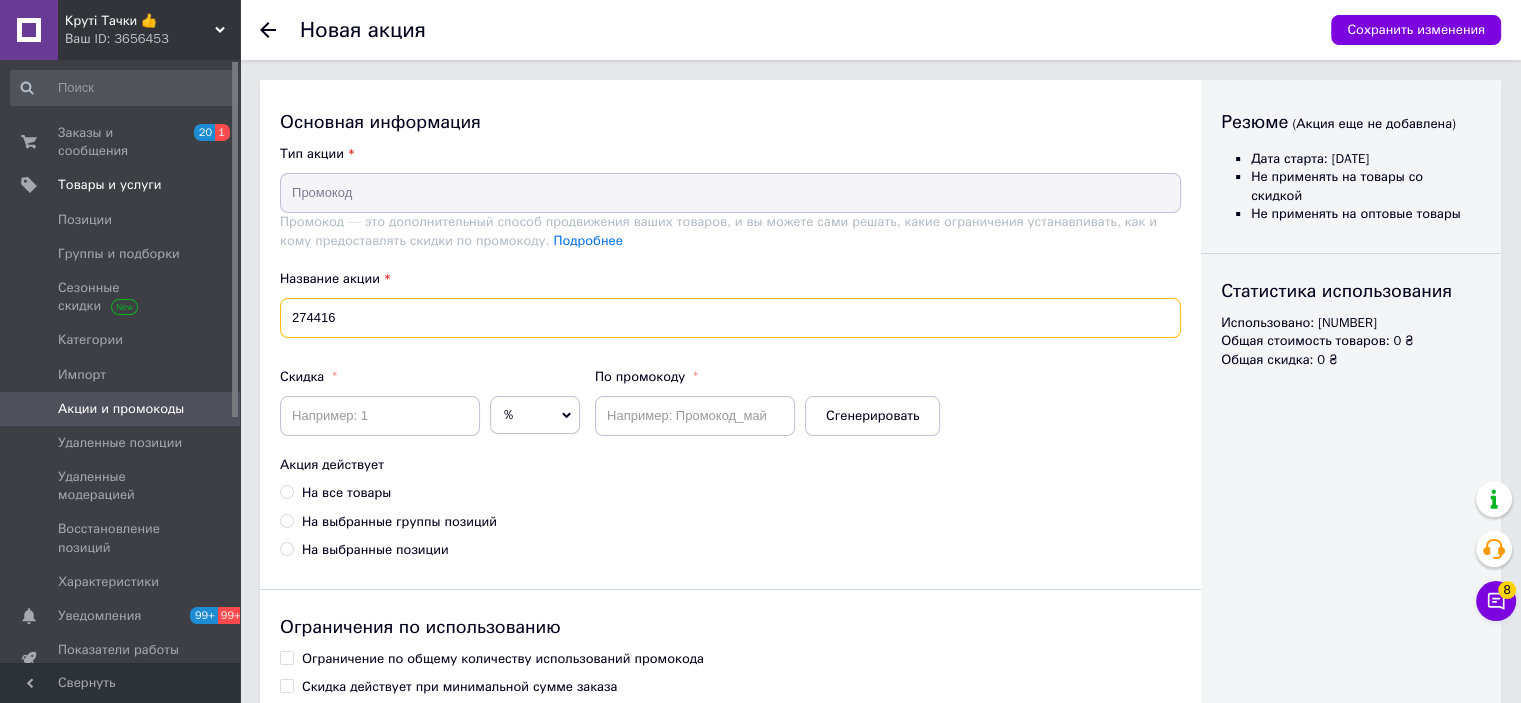 type on "274416" 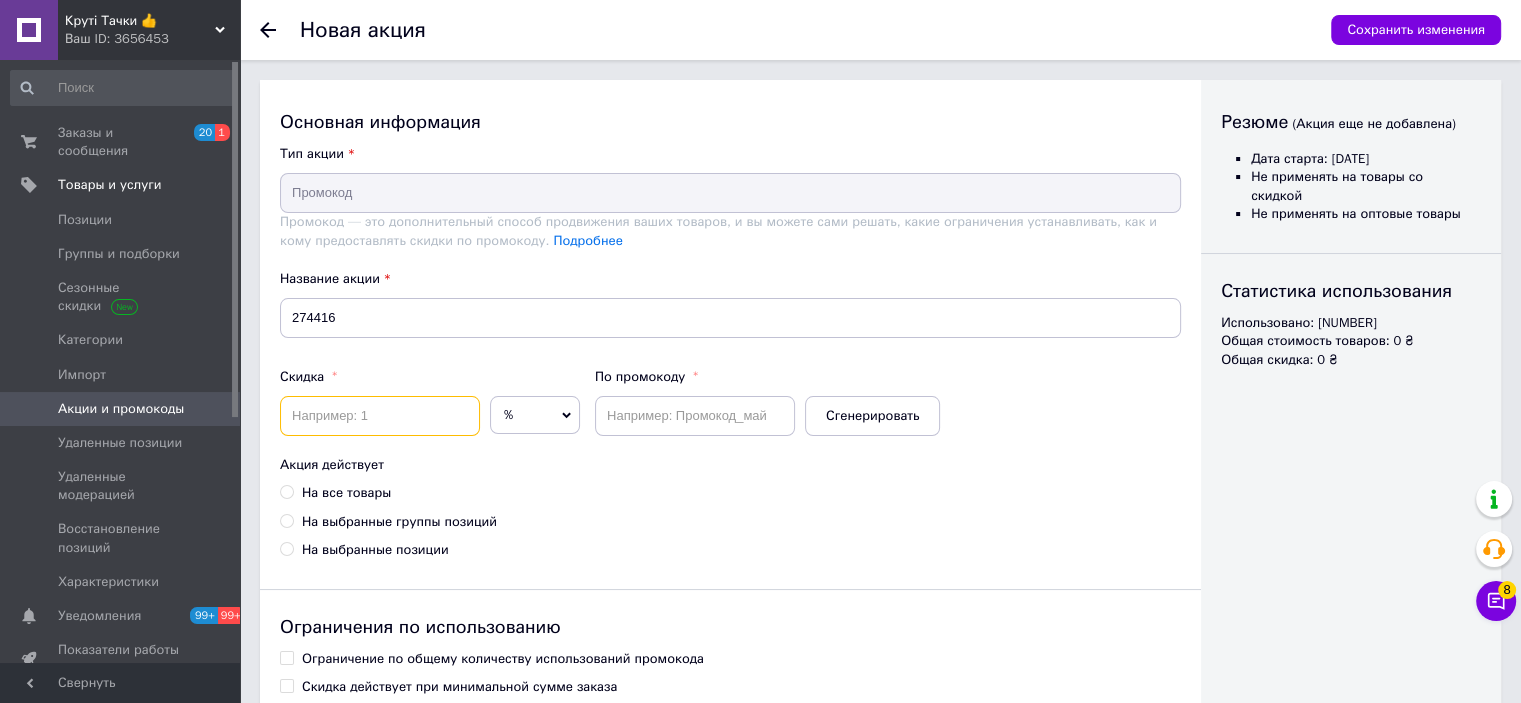 click at bounding box center [380, 416] 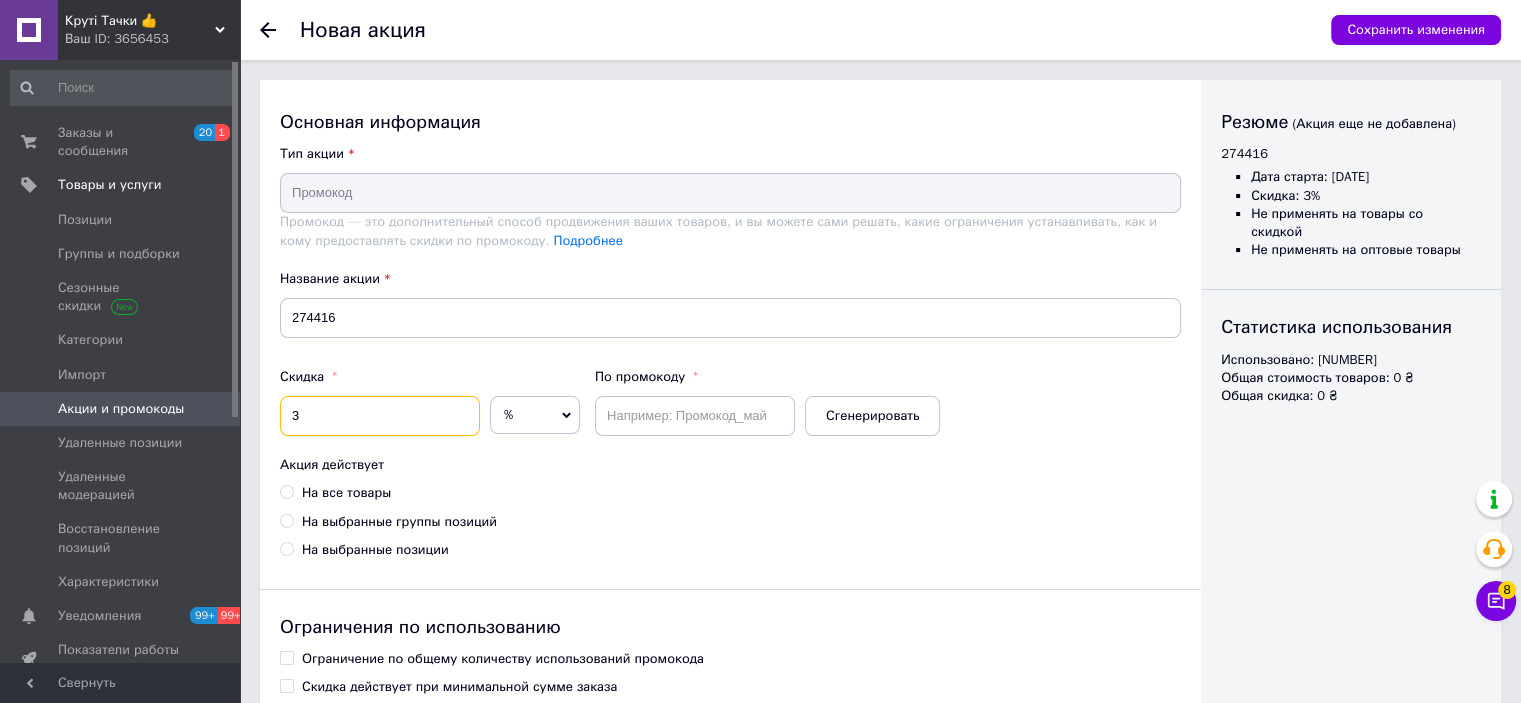 type on "3" 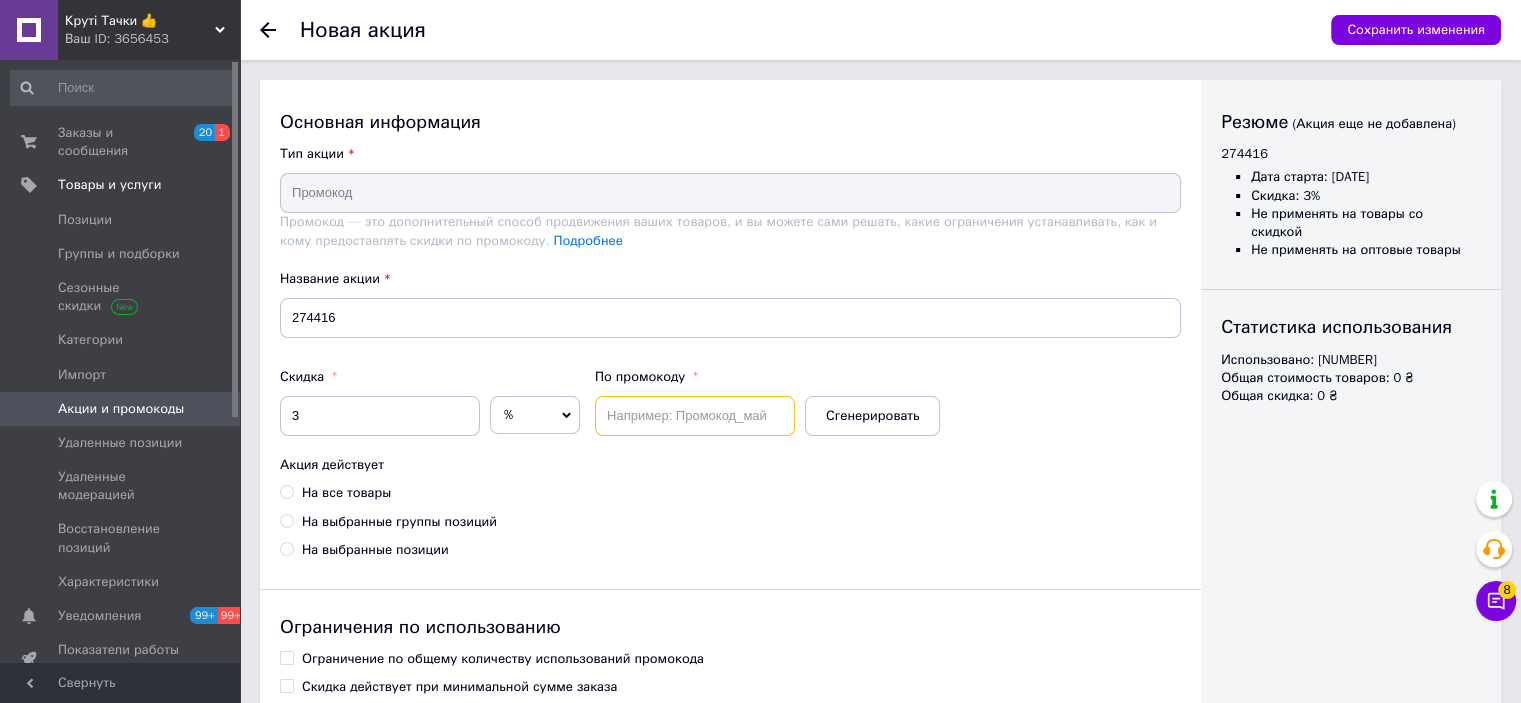 click at bounding box center [695, 416] 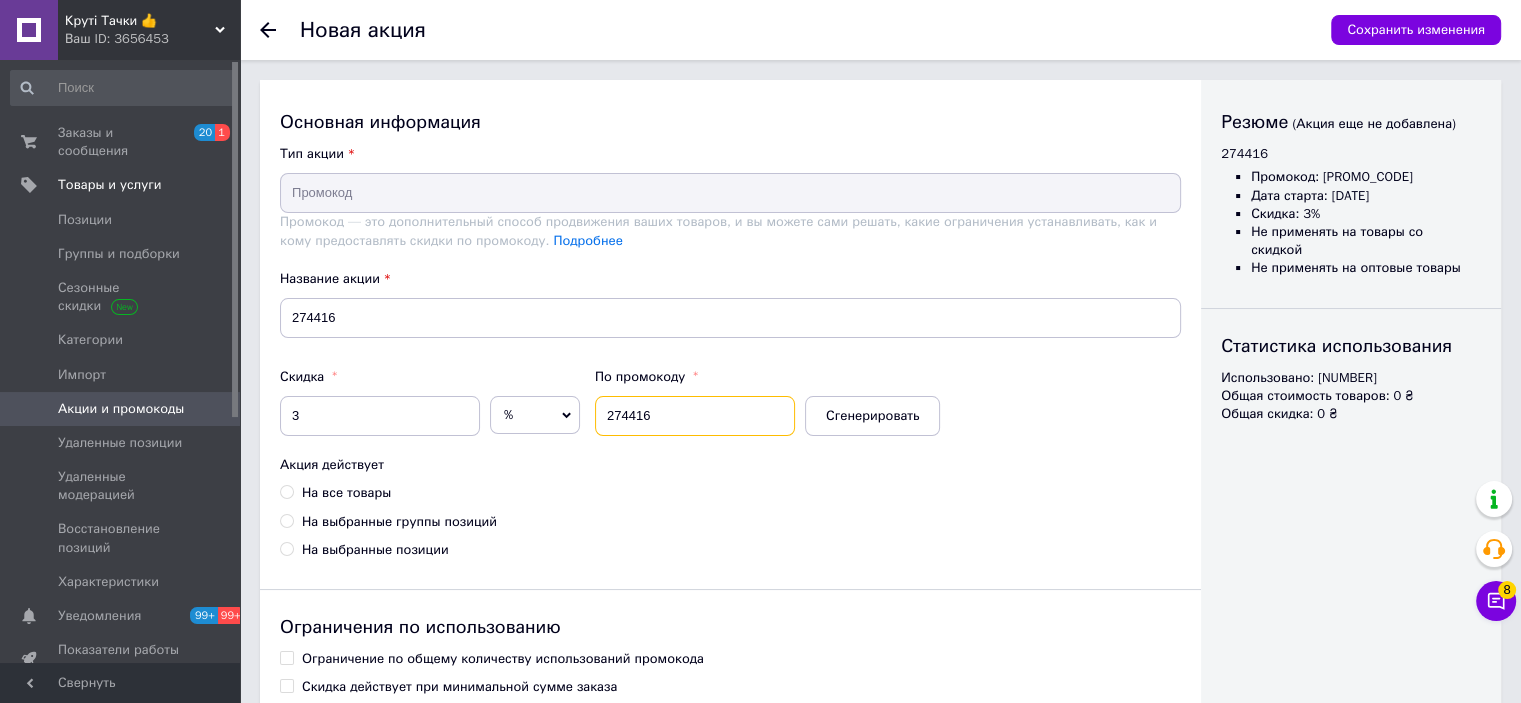 type on "274416" 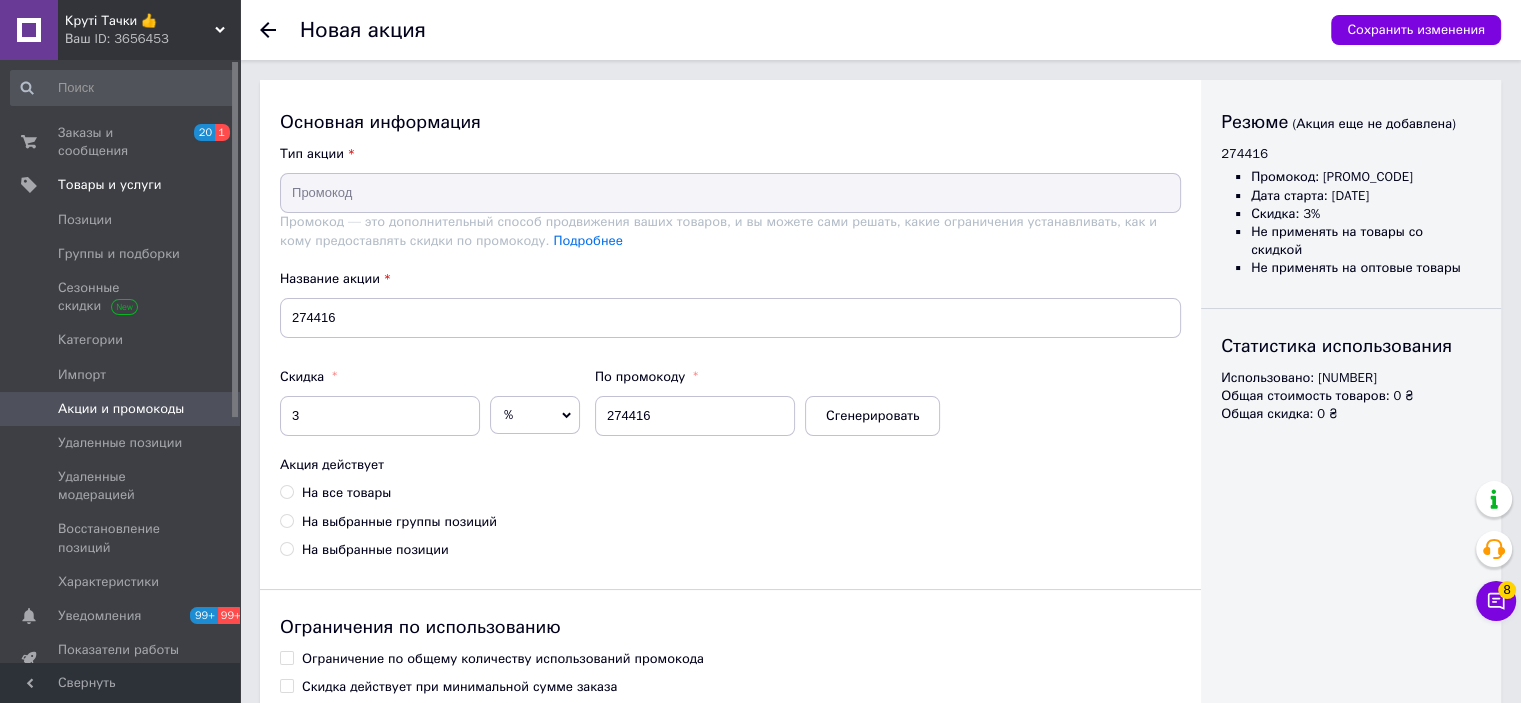 click on "На все товары" at bounding box center [346, 493] 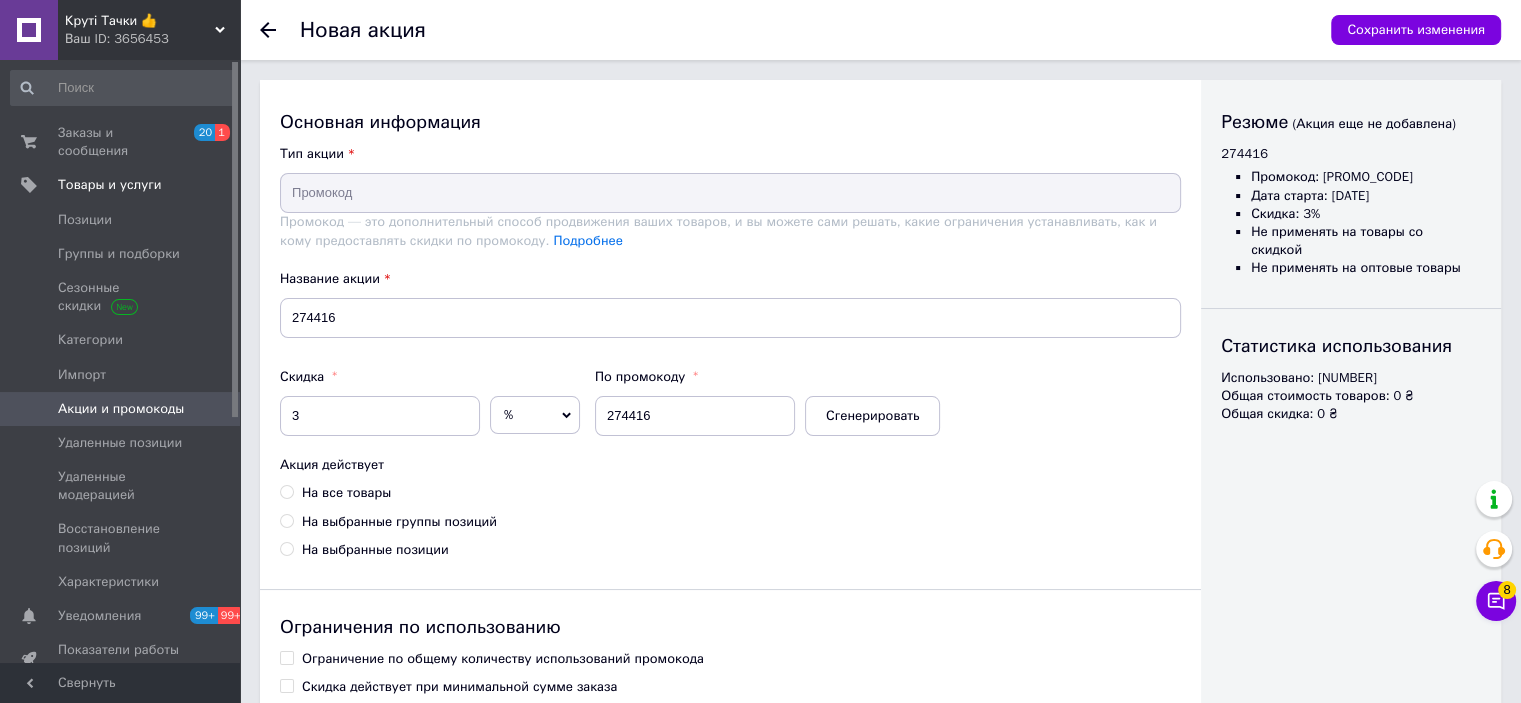 radio on "true" 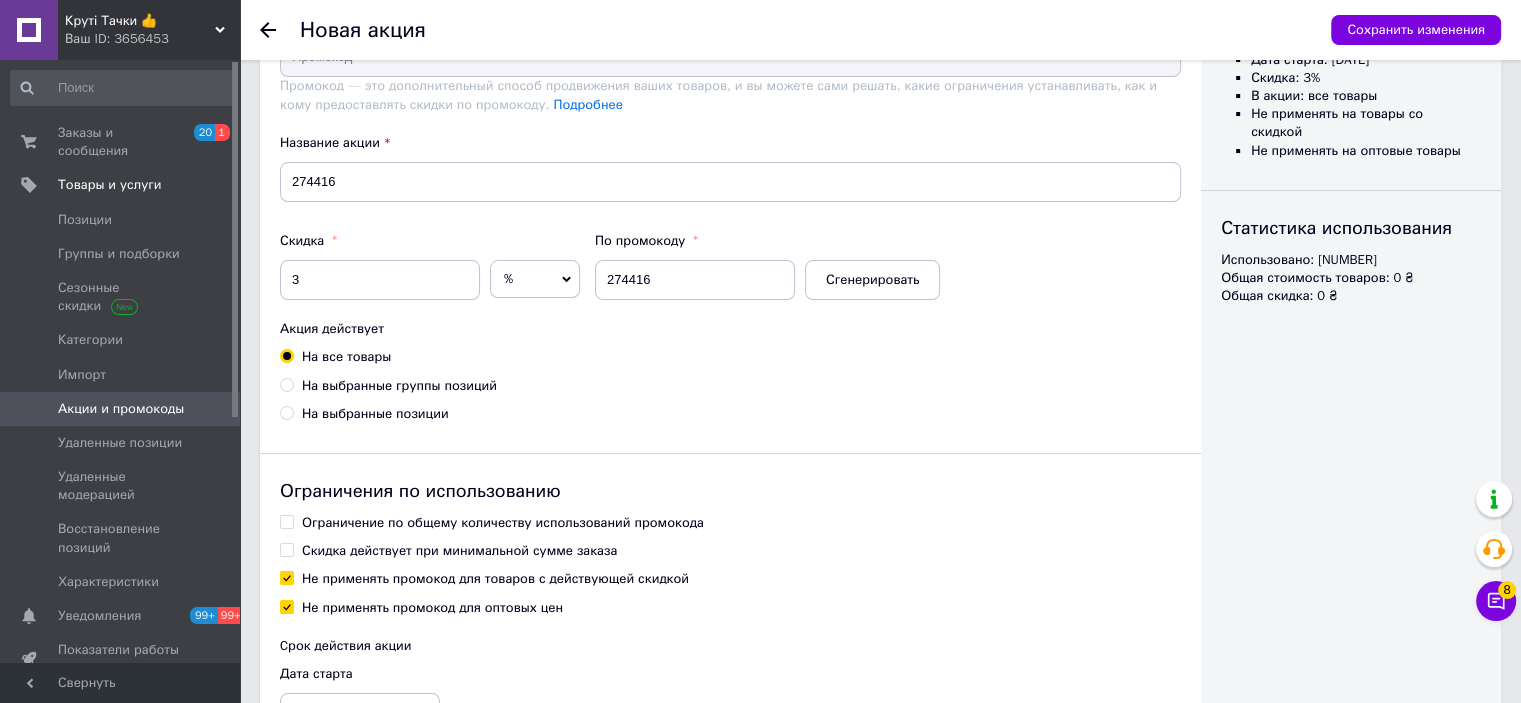 scroll, scrollTop: 302, scrollLeft: 0, axis: vertical 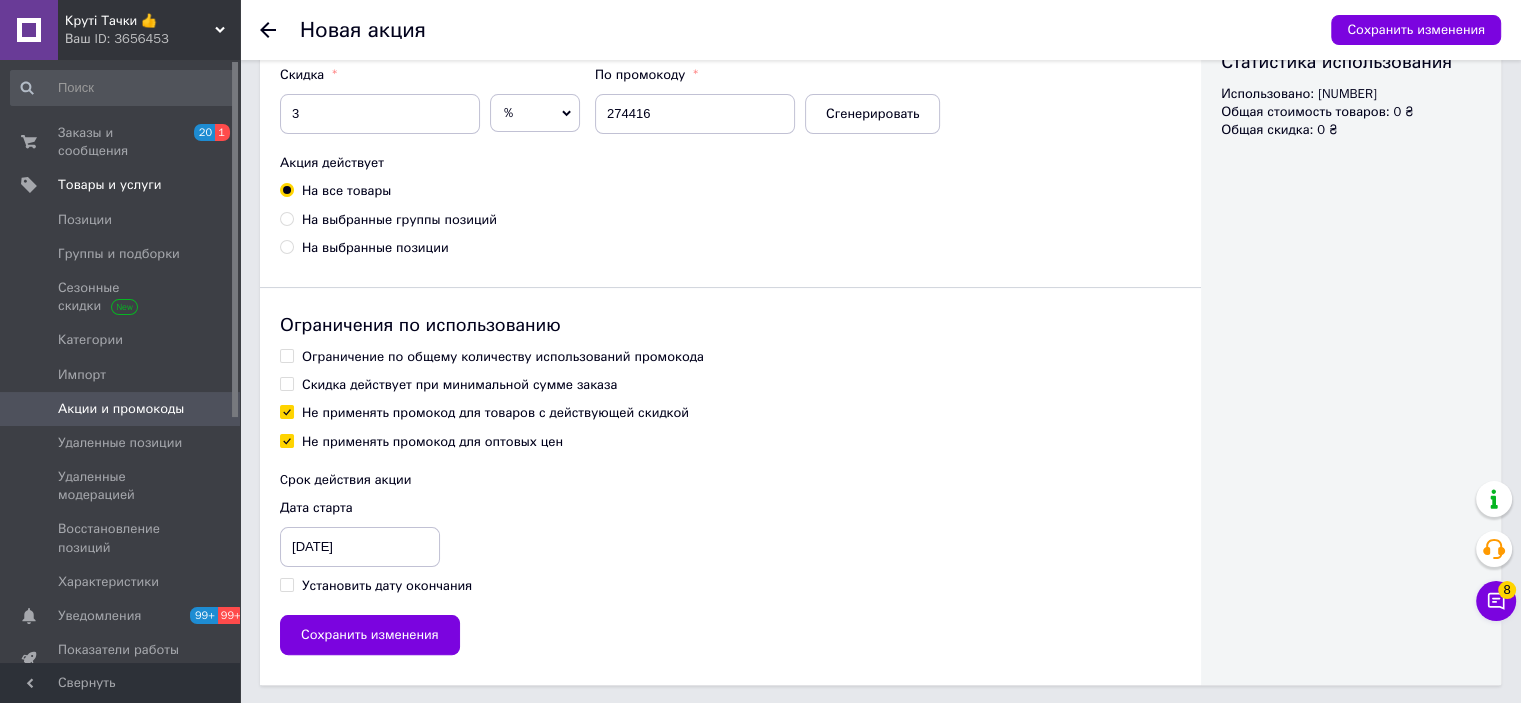 drag, startPoint x: 369, startPoint y: 351, endPoint x: 362, endPoint y: 371, distance: 21.189621 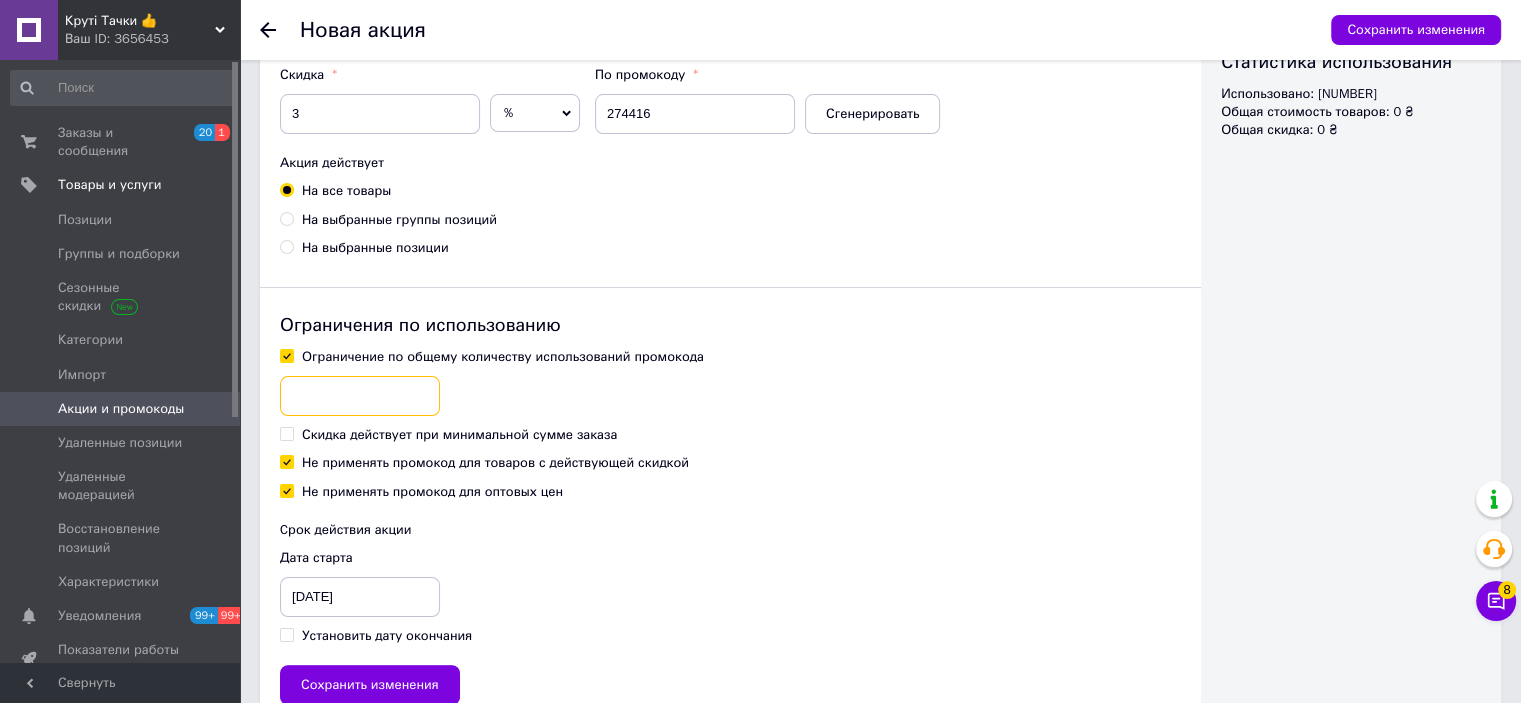 click at bounding box center [360, 396] 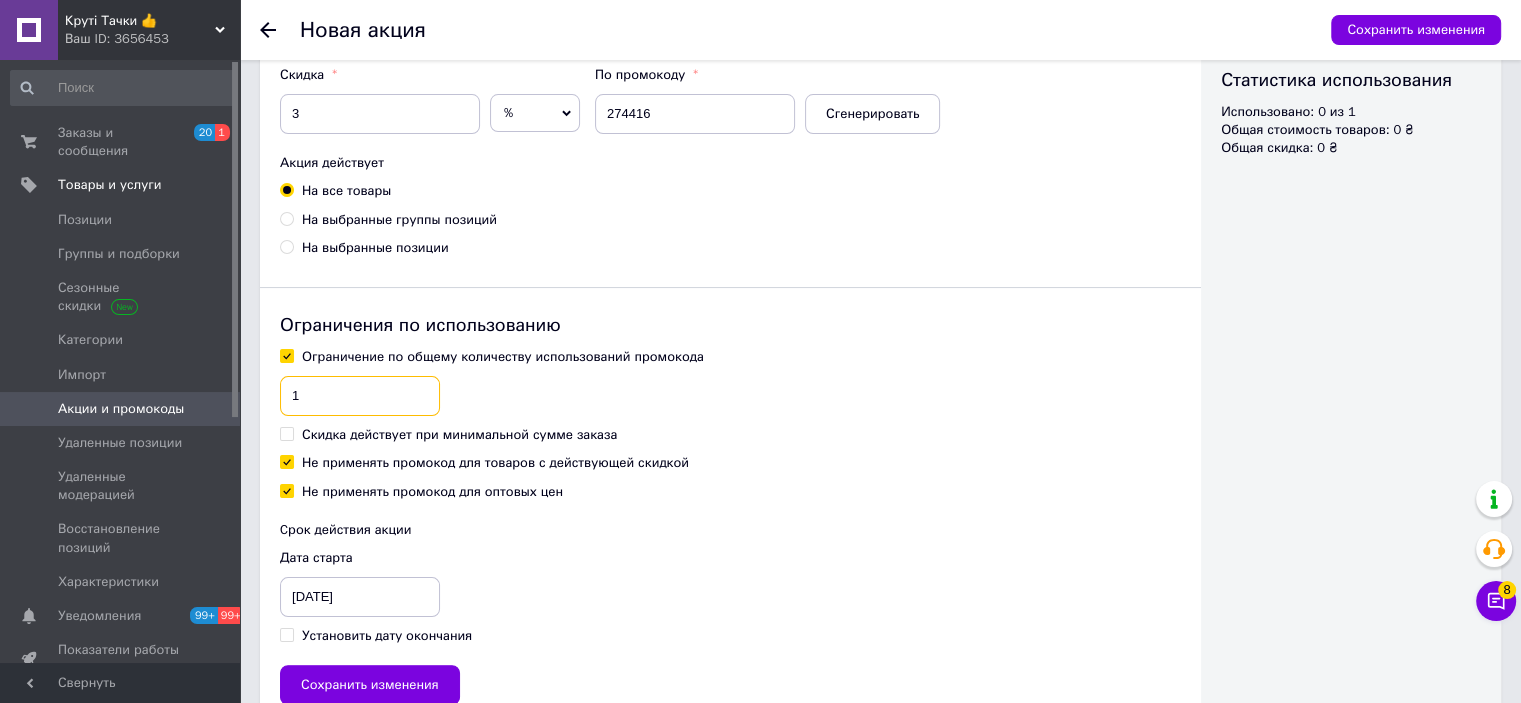 type on "1" 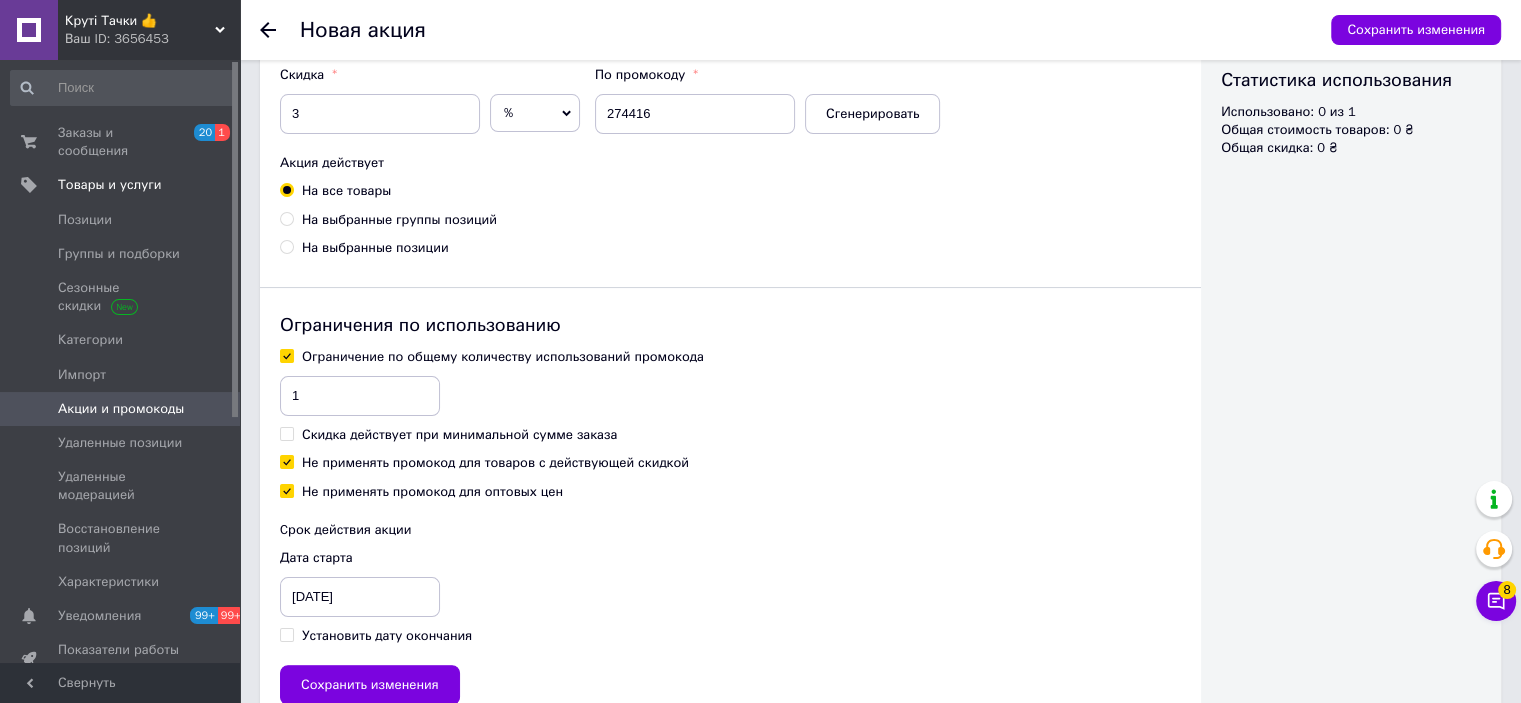 click on "Не применять промокод для товаров с действующей скидкой" at bounding box center [495, 463] 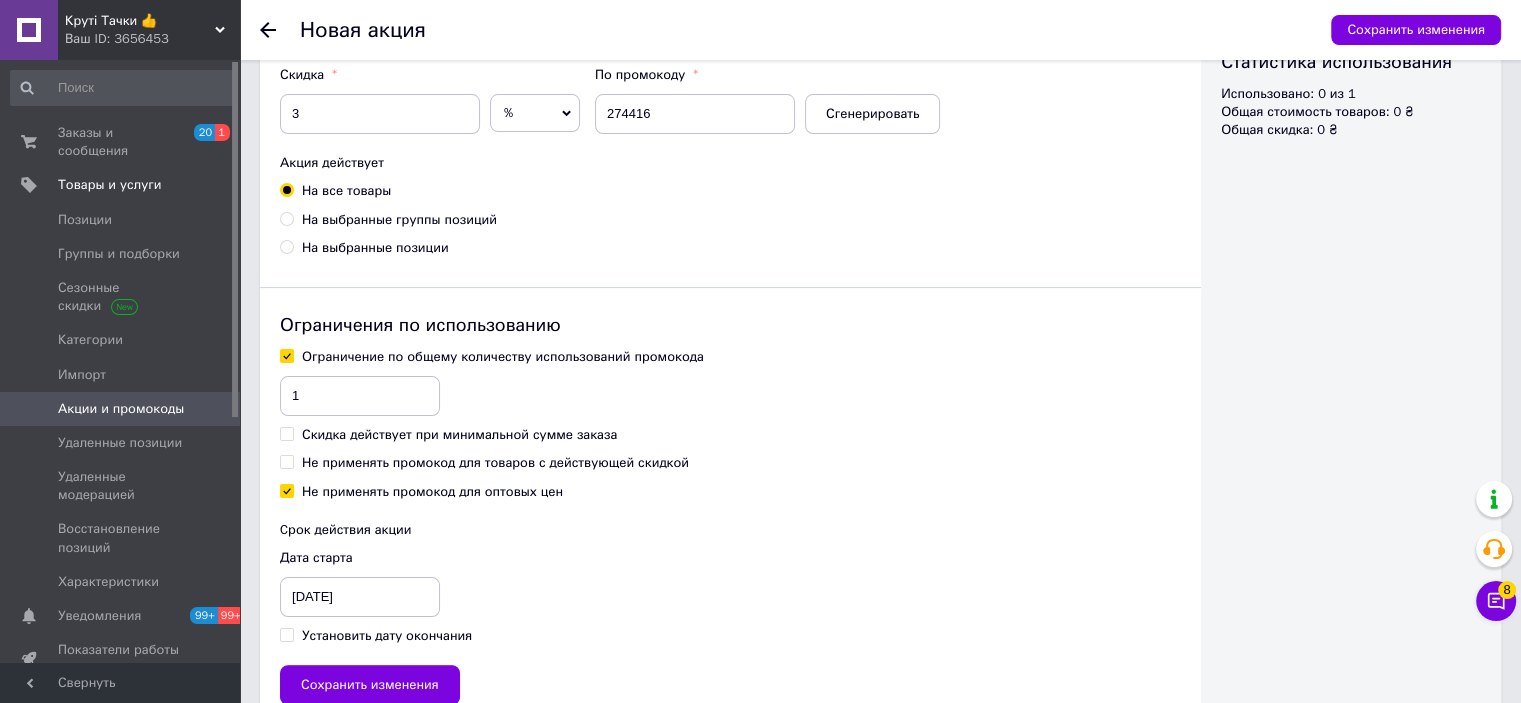 drag, startPoint x: 372, startPoint y: 639, endPoint x: 357, endPoint y: 617, distance: 26.627054 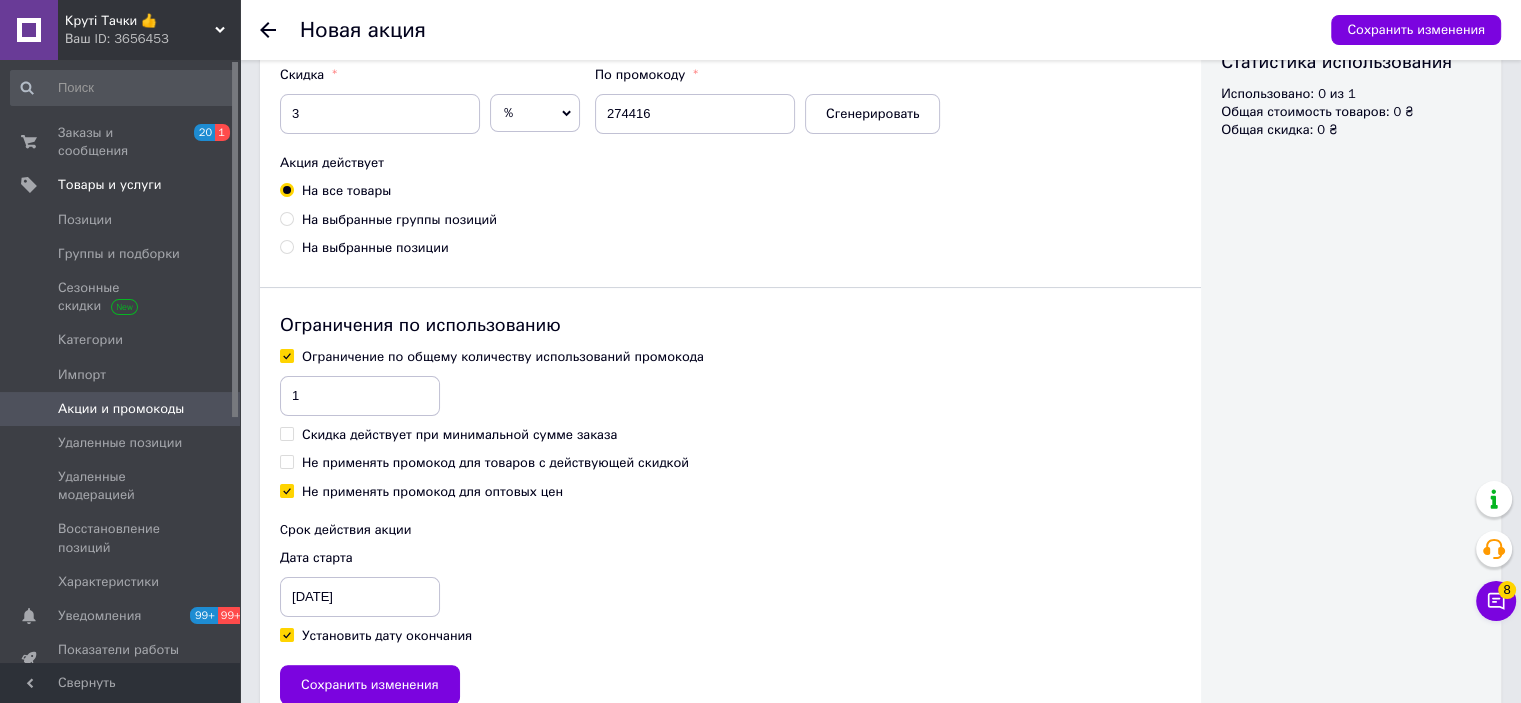 checkbox on "true" 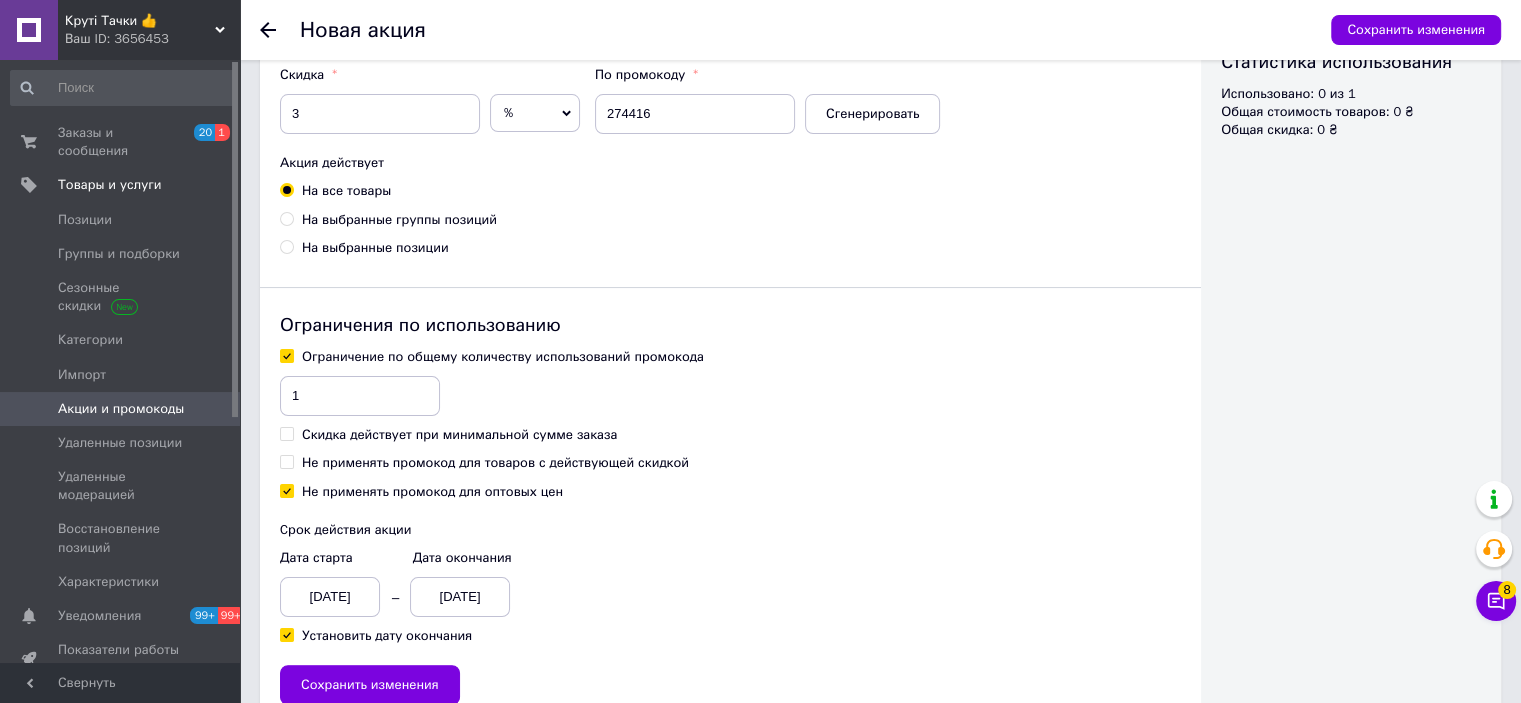 click on "[DATE]" at bounding box center (330, 597) 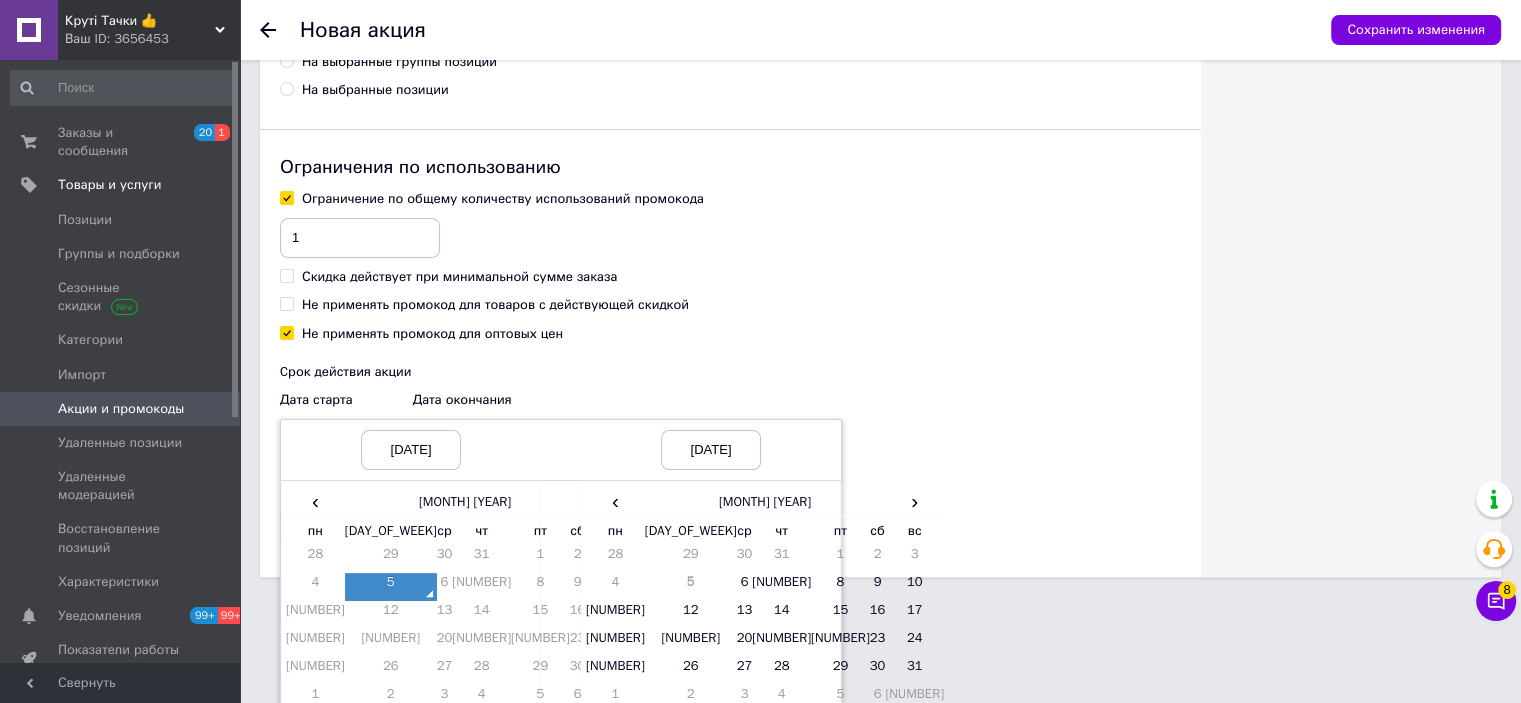 scroll, scrollTop: 533, scrollLeft: 0, axis: vertical 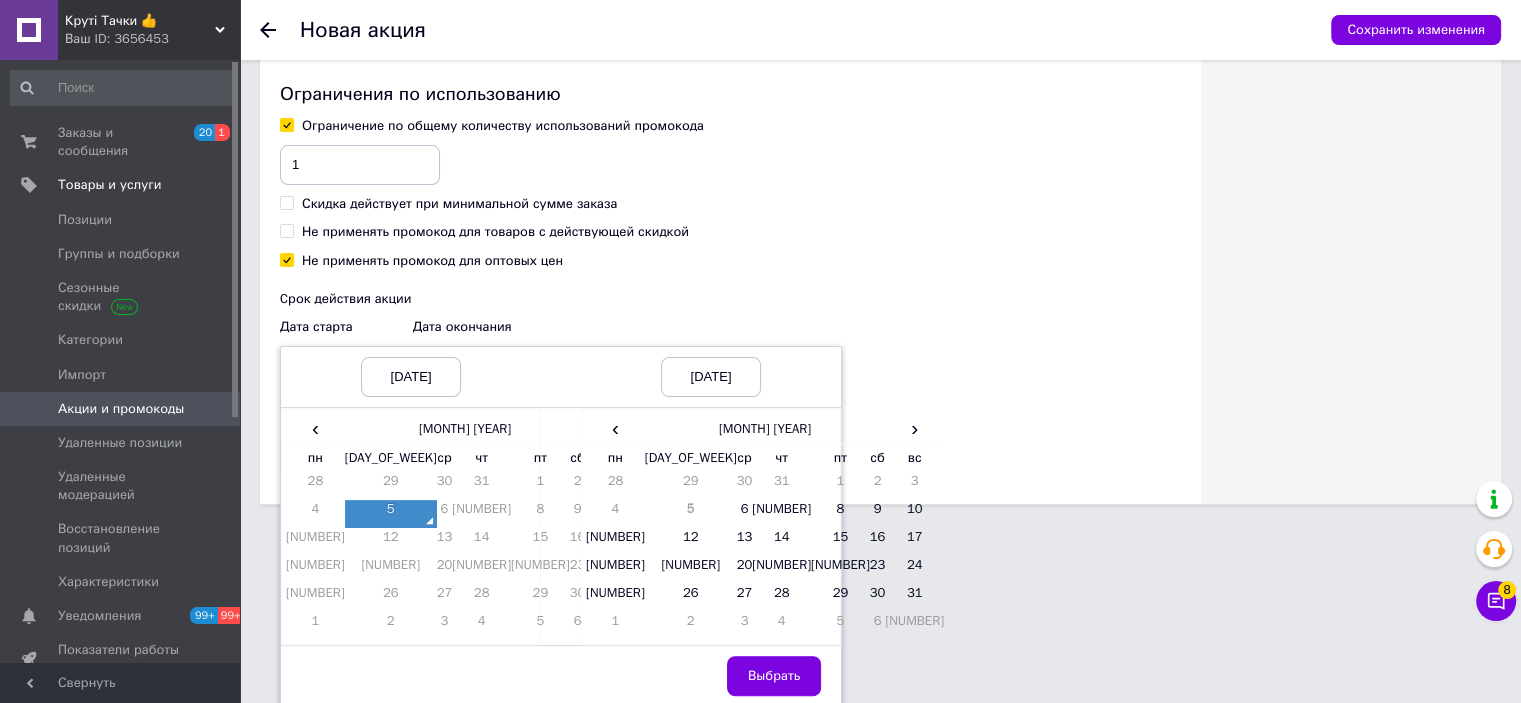 click on "5" at bounding box center (391, 514) 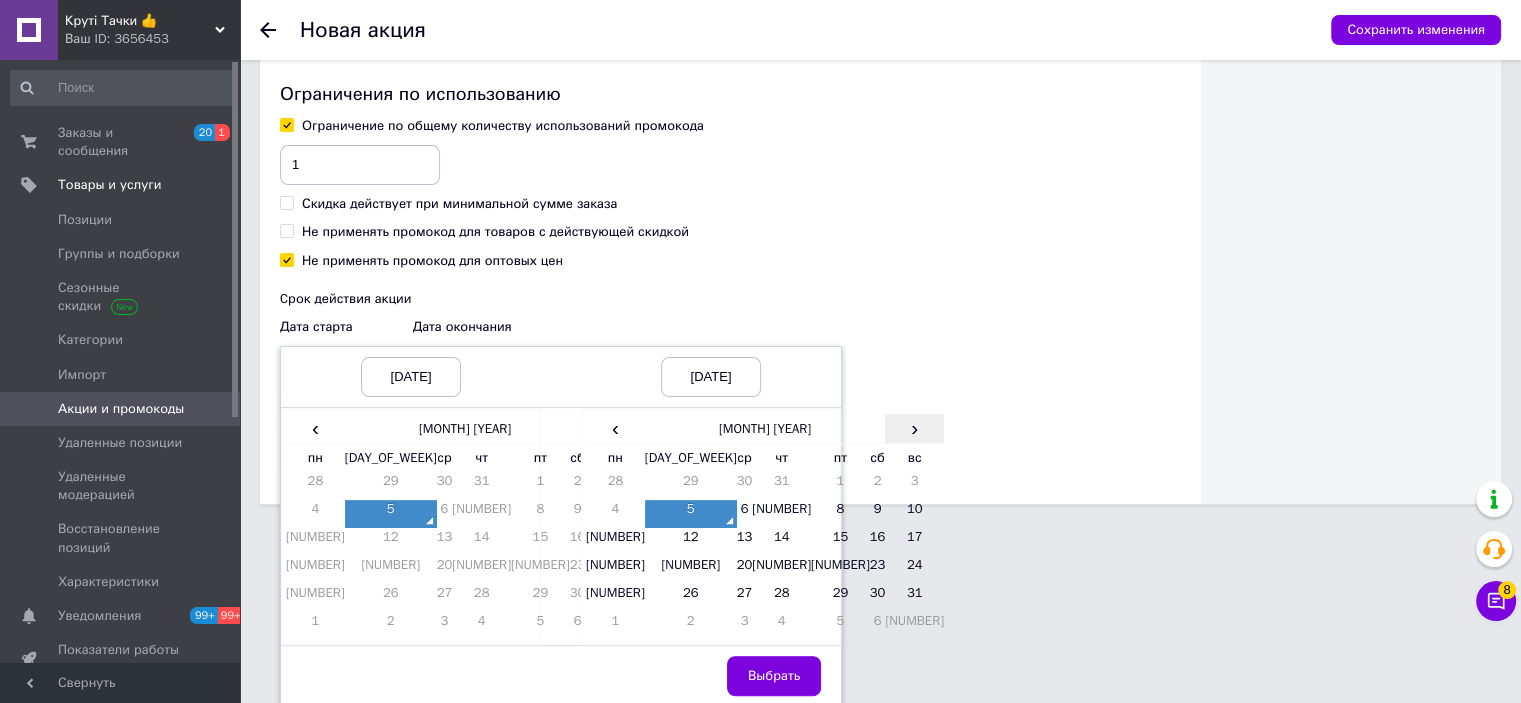 click on "›" at bounding box center (914, 428) 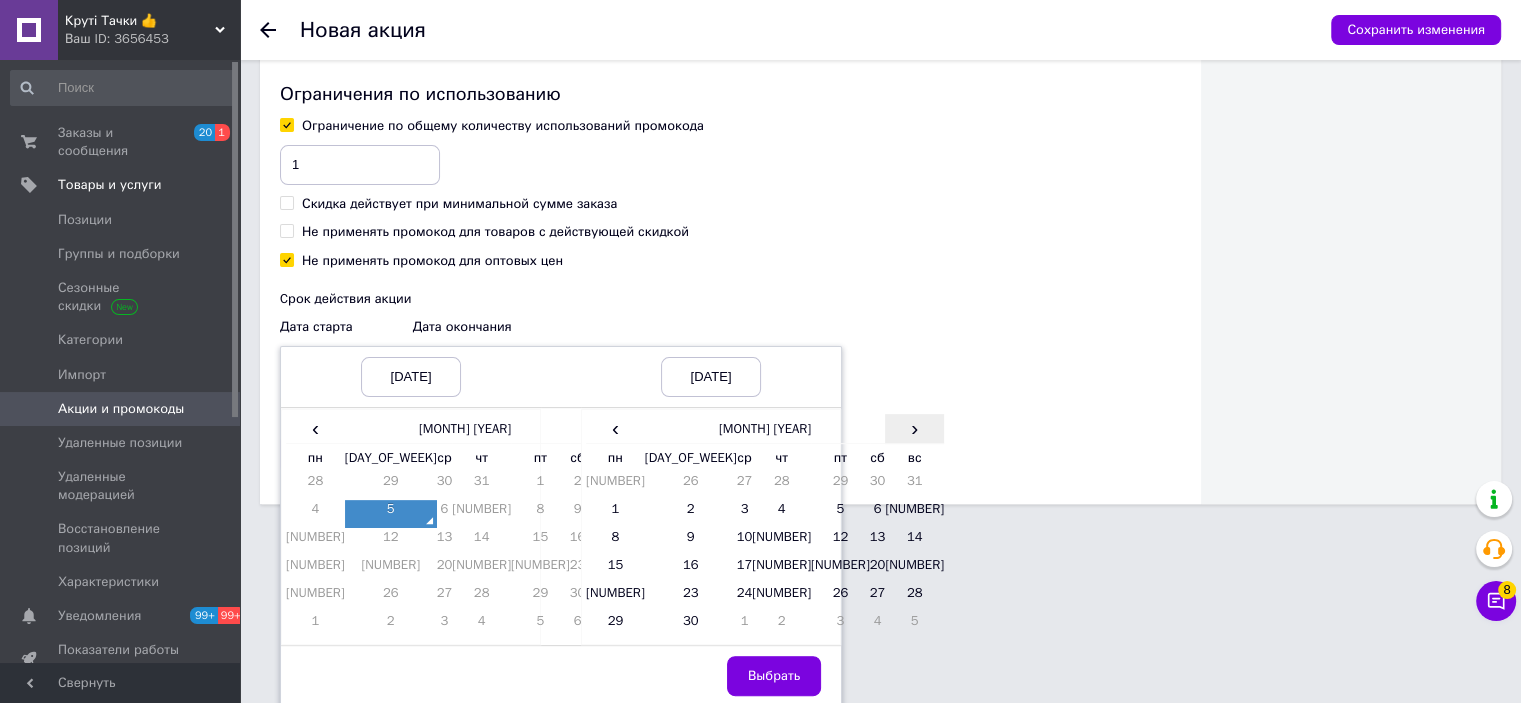 click on "›" at bounding box center [914, 428] 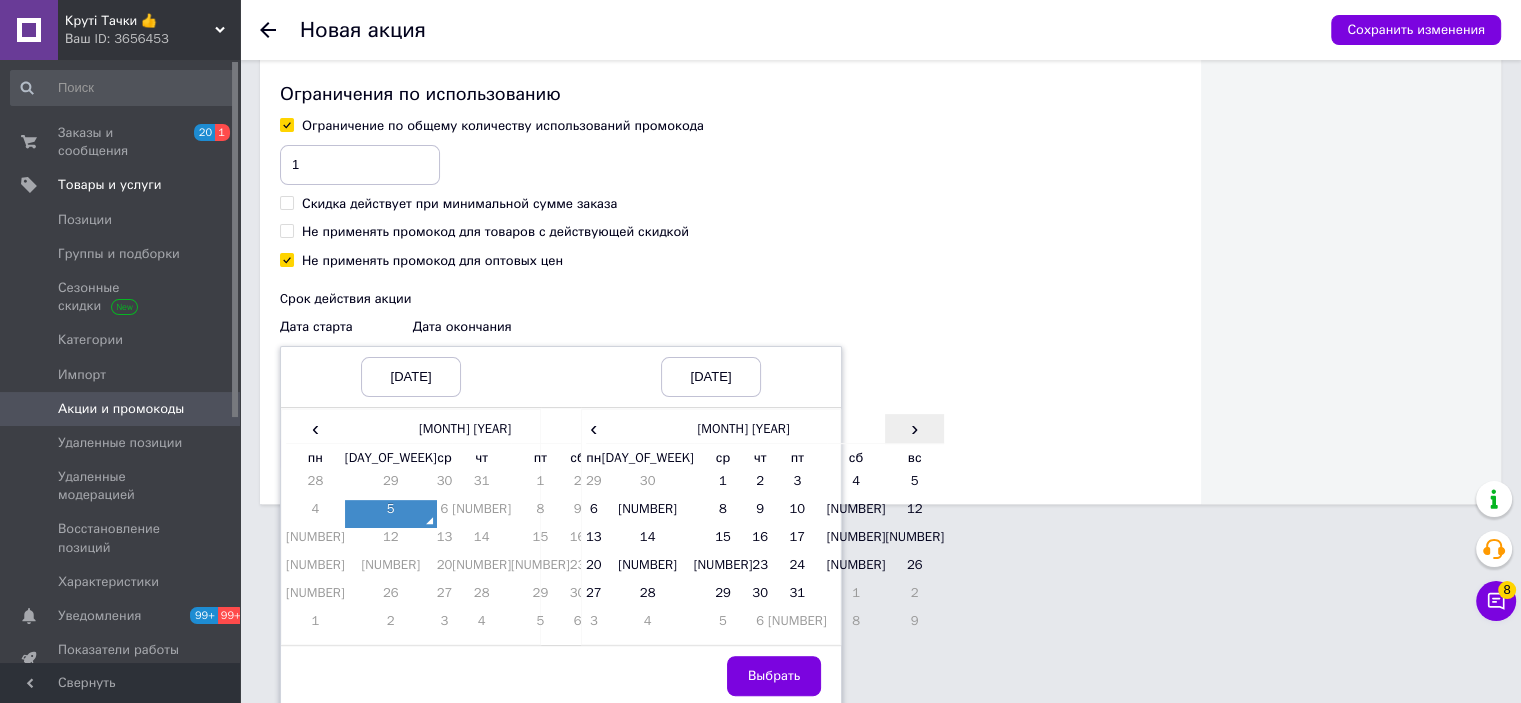 click on "›" at bounding box center (914, 428) 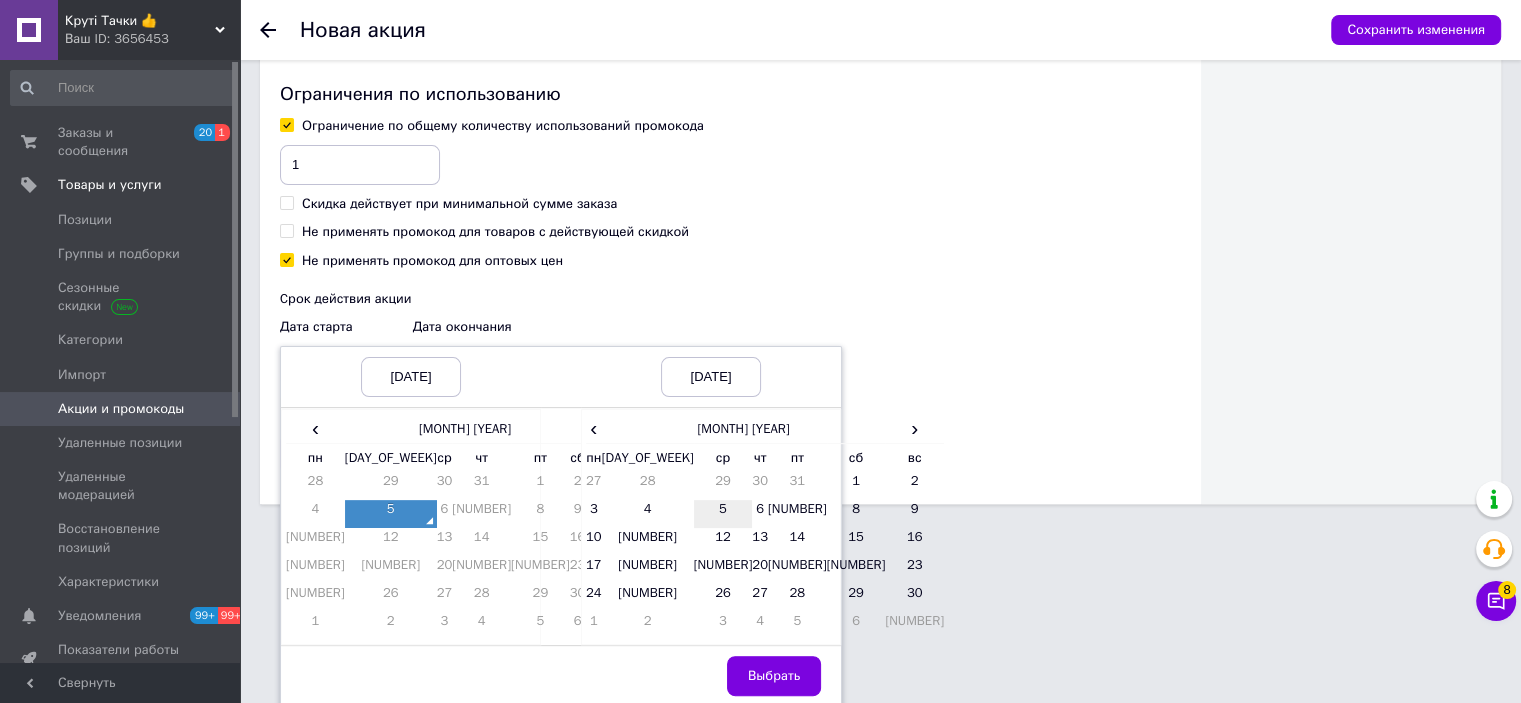 click on "5" at bounding box center [723, 514] 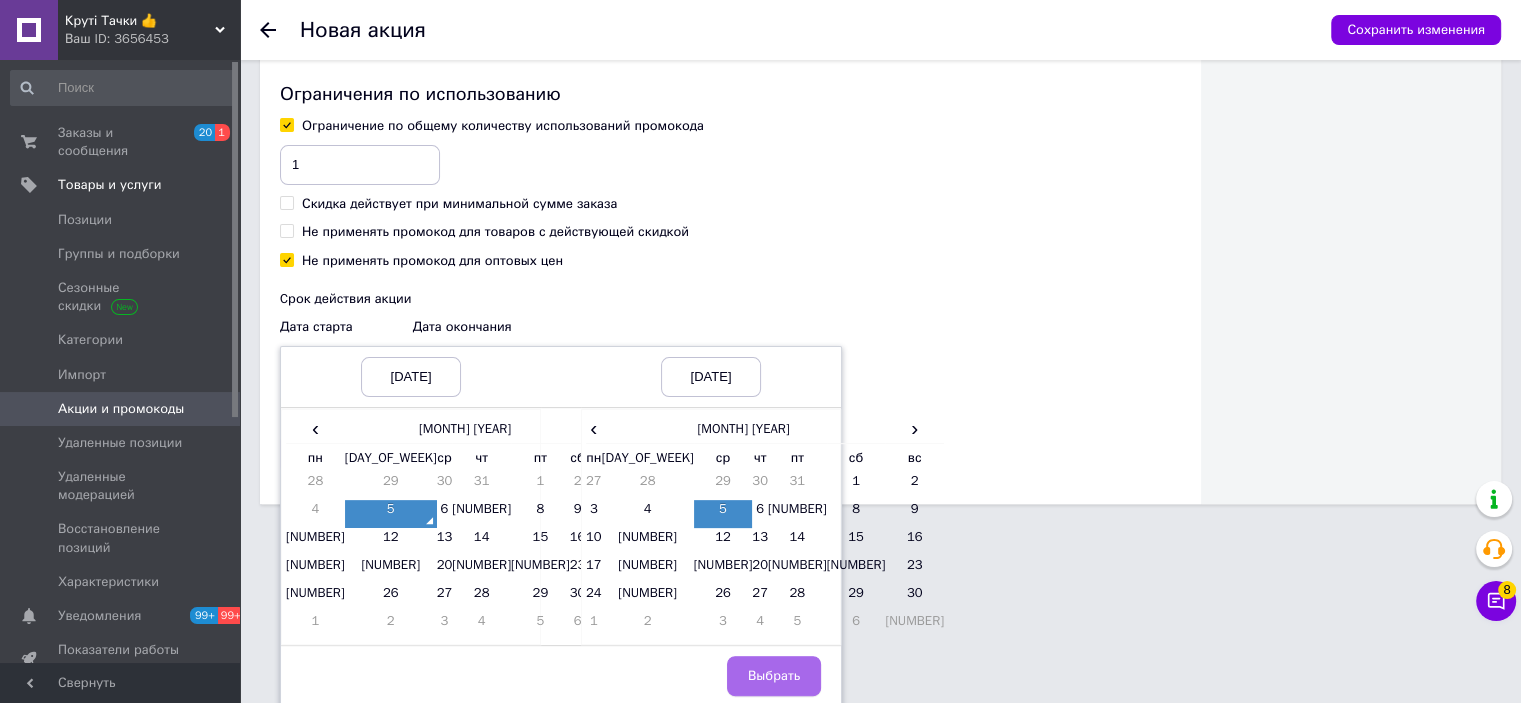 click on "Выбрать" at bounding box center (774, 676) 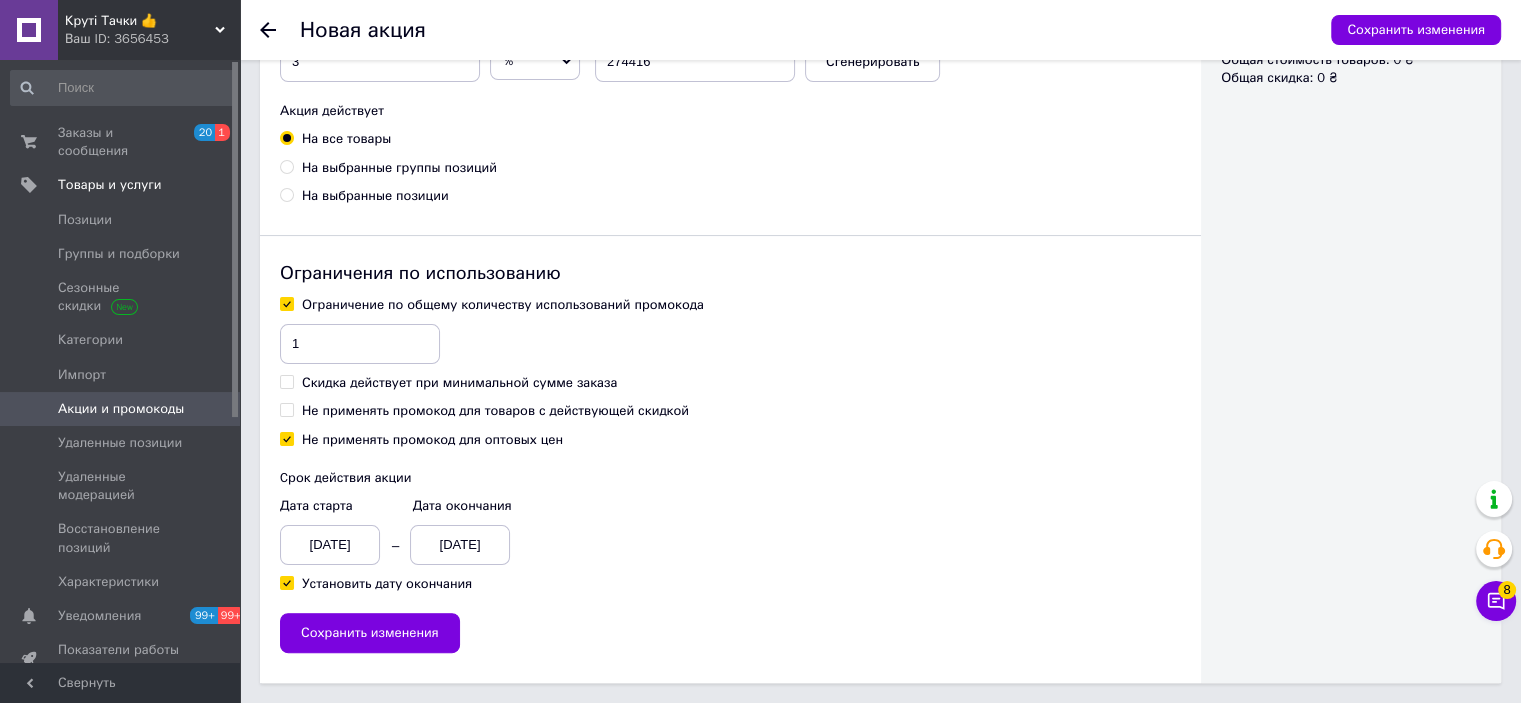 scroll, scrollTop: 352, scrollLeft: 0, axis: vertical 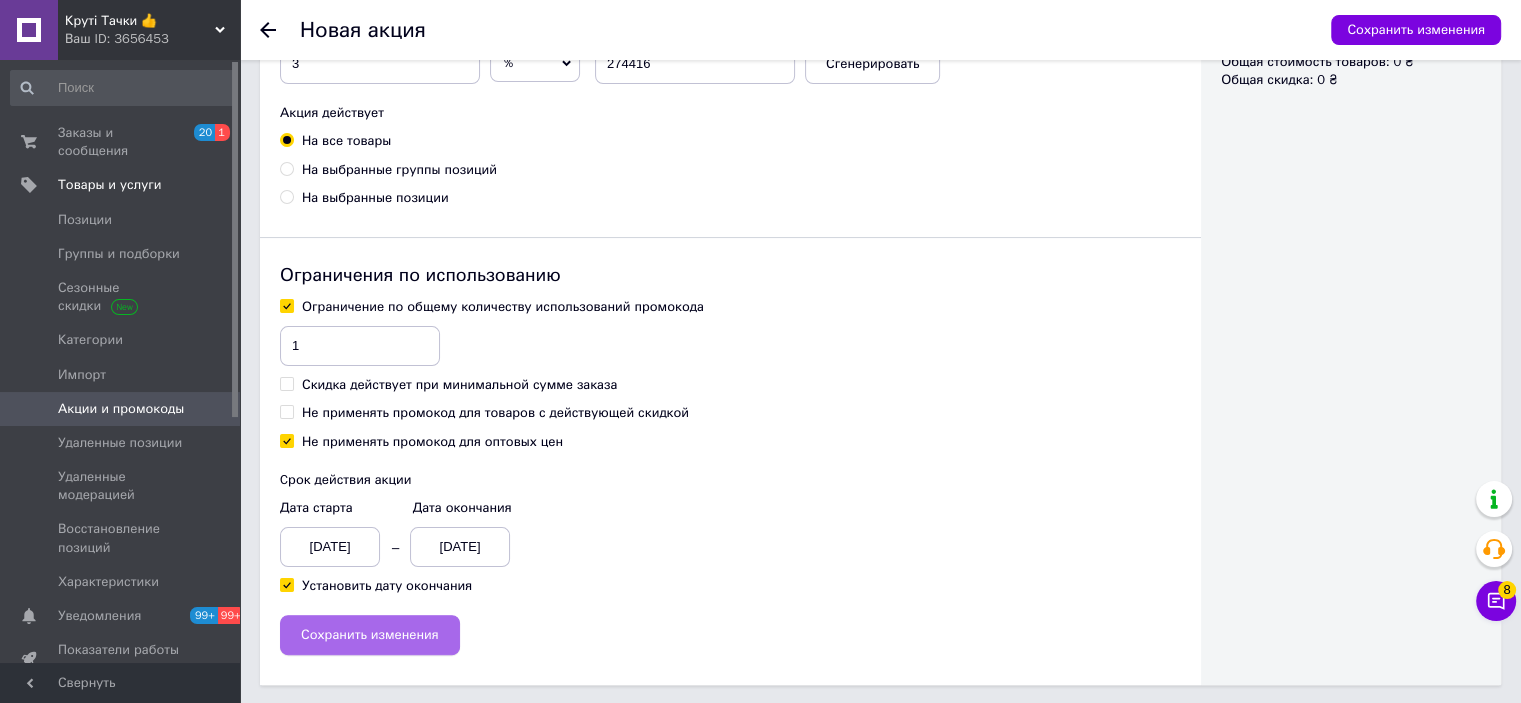 click on "Сохранить изменения" at bounding box center [370, 635] 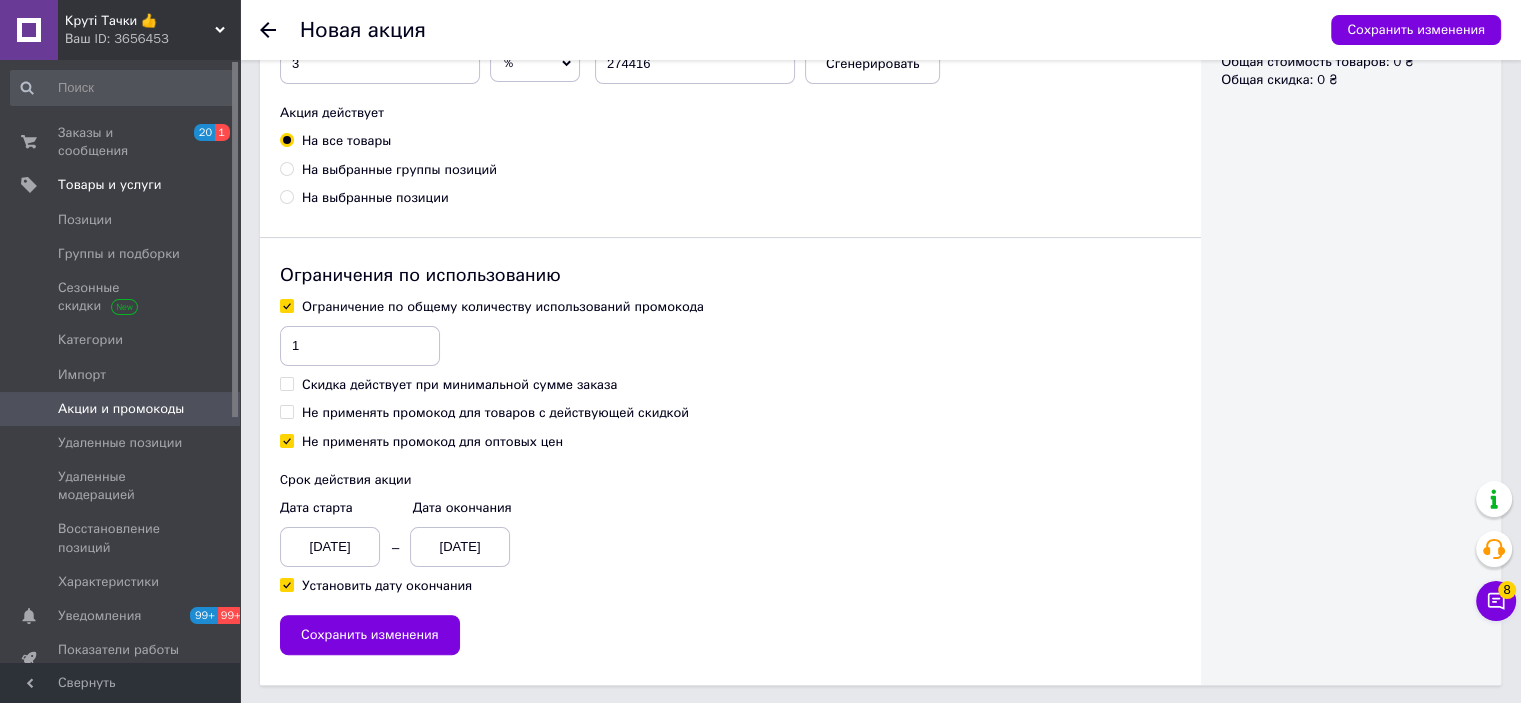 scroll, scrollTop: 0, scrollLeft: 0, axis: both 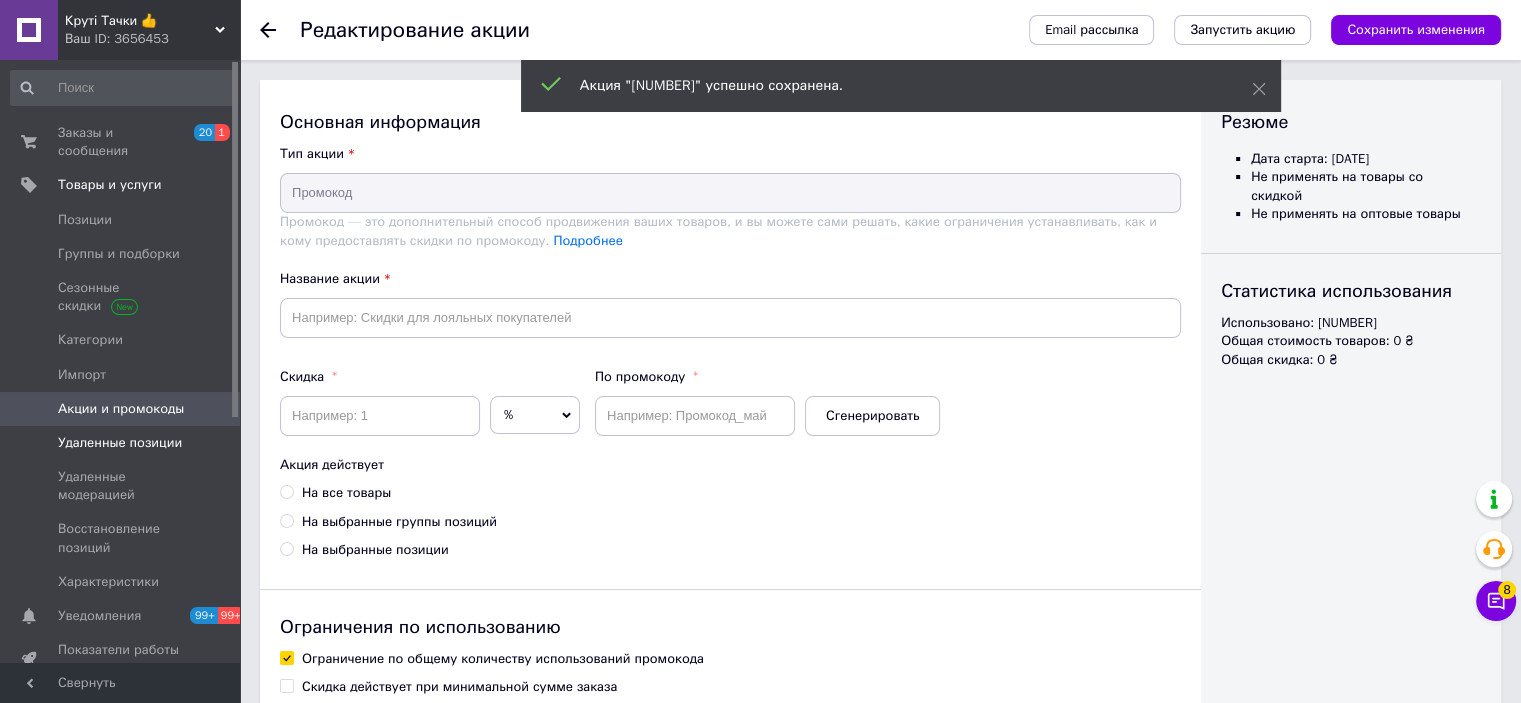 type on "274416" 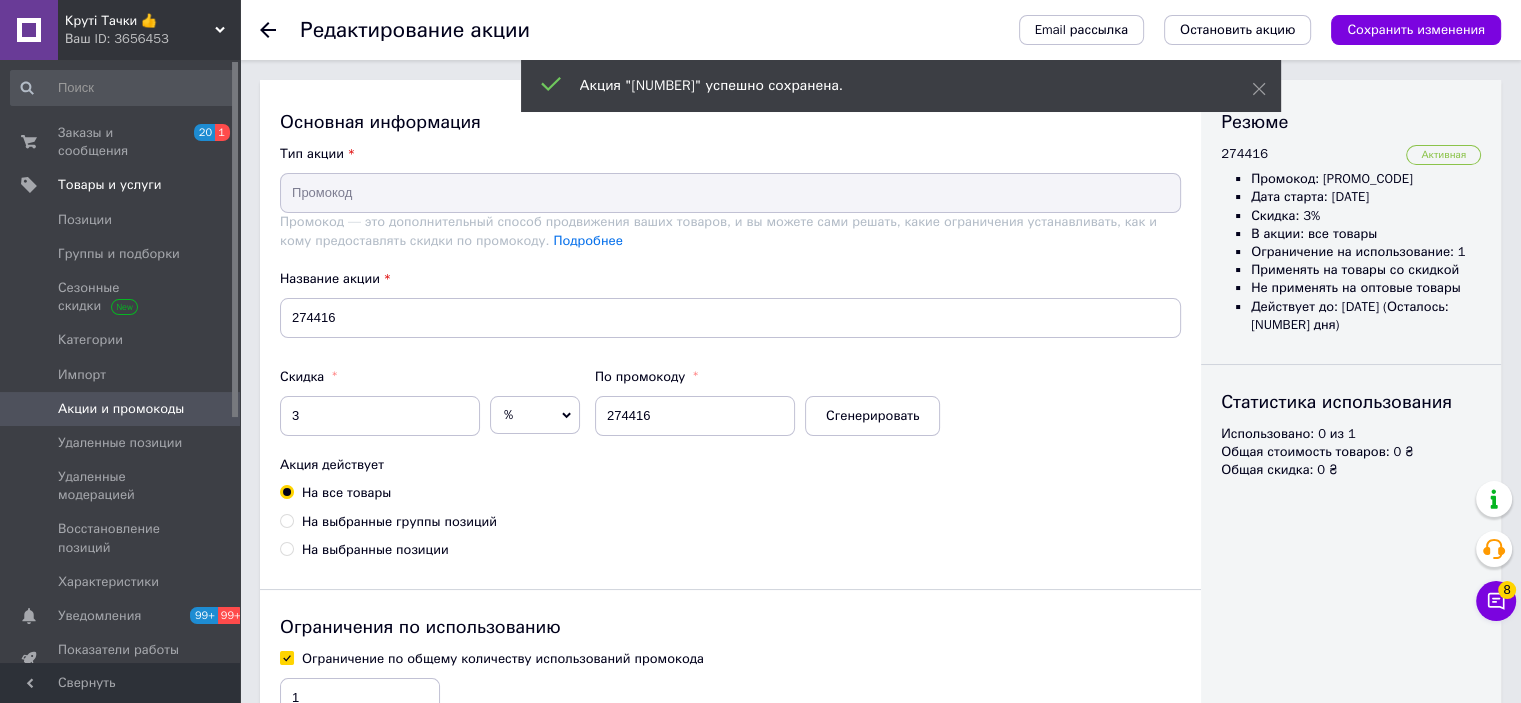 click on "Акции и промокоды" at bounding box center (123, 409) 